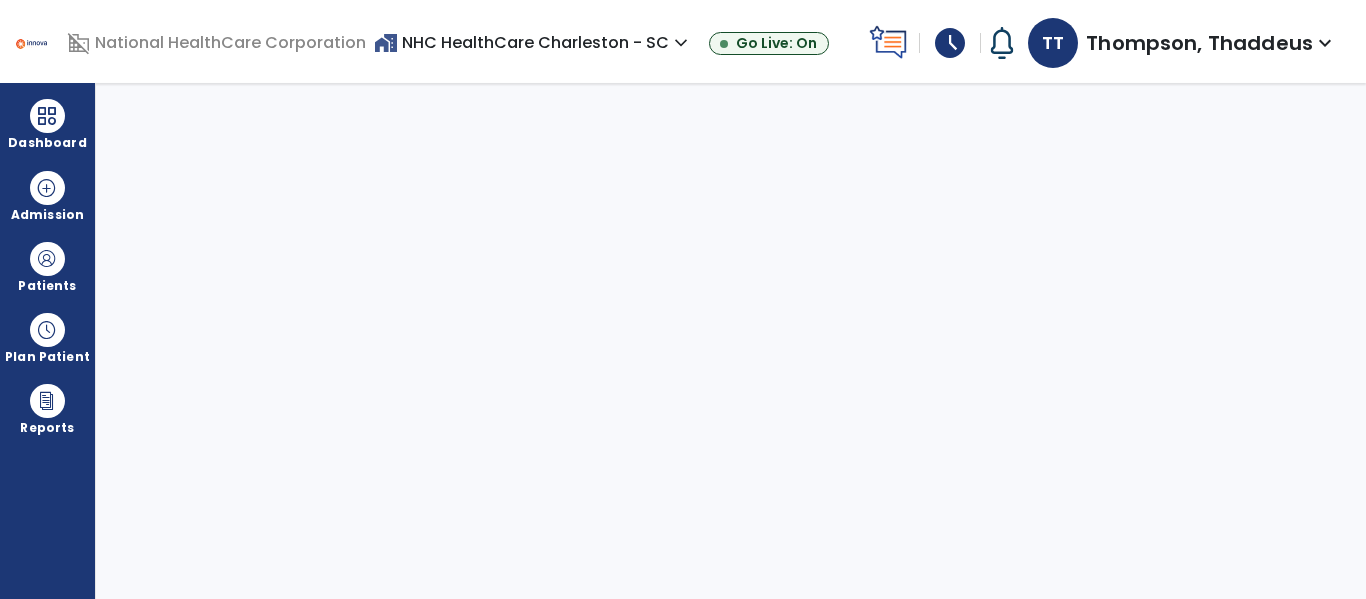 select on "****" 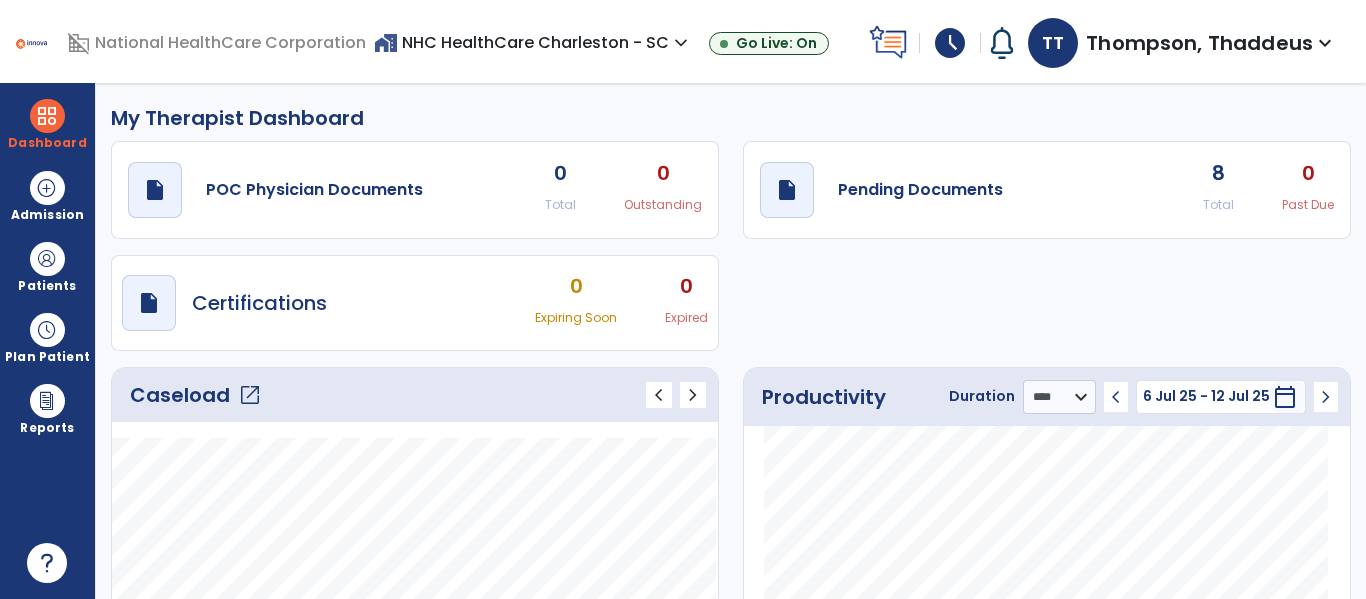 click on "open_in_new" 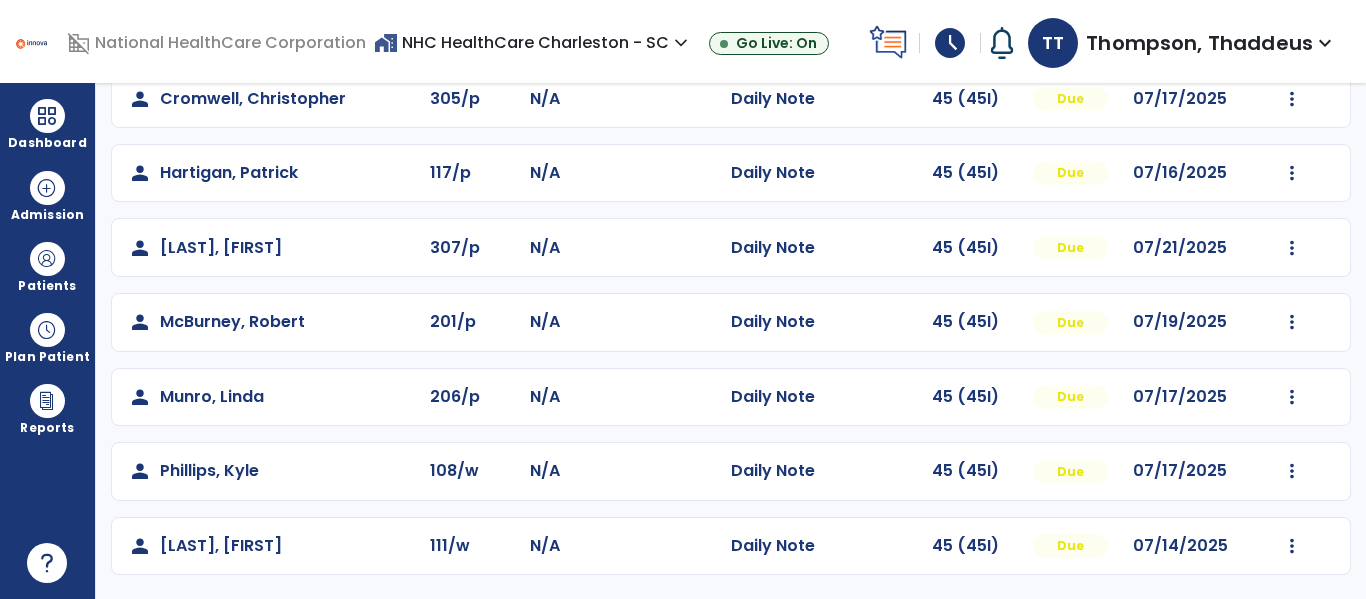 scroll, scrollTop: 0, scrollLeft: 0, axis: both 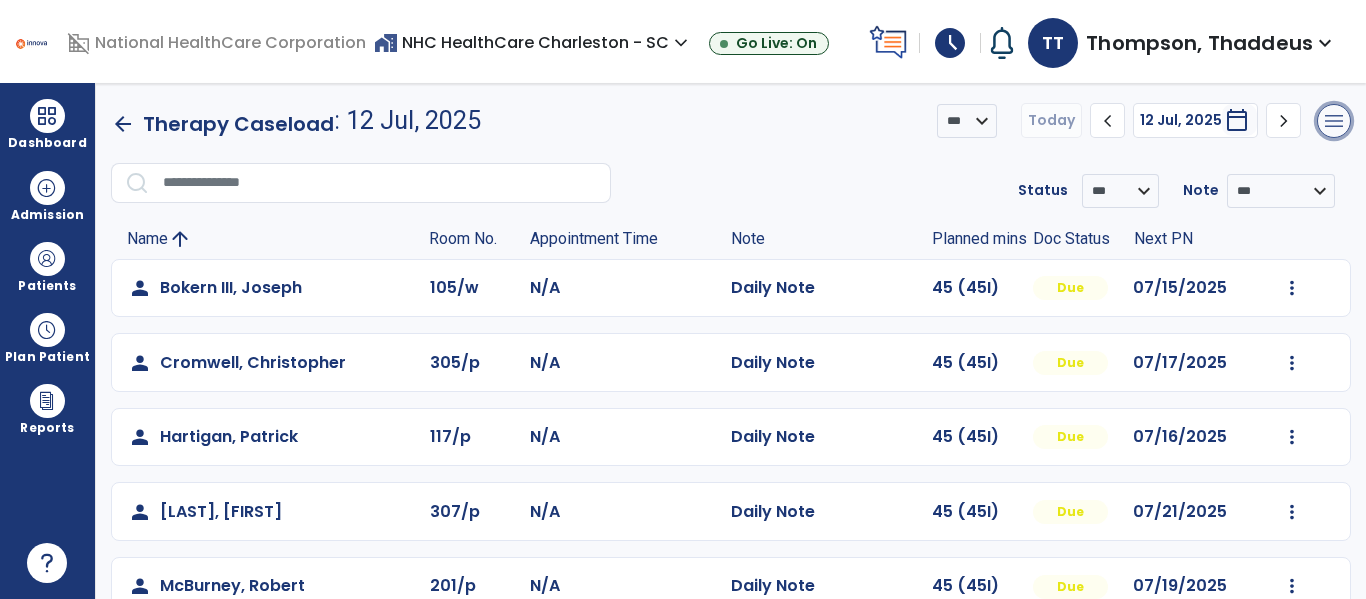 click on "menu" at bounding box center [1334, 121] 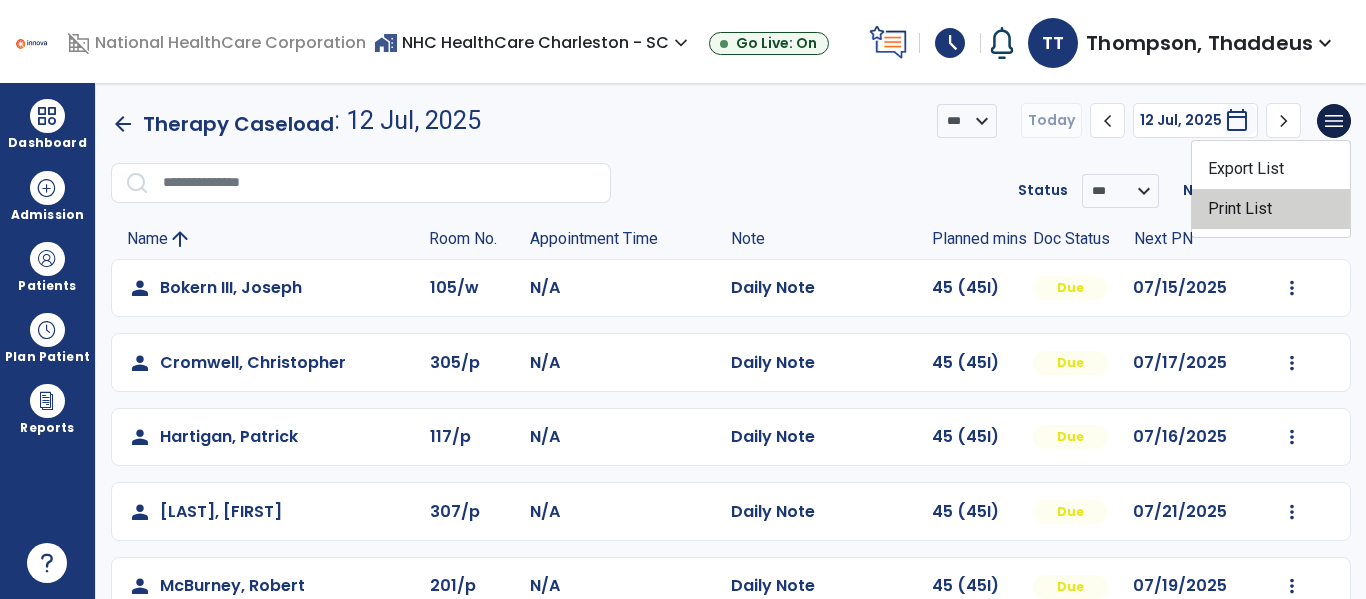 click on "Print List" 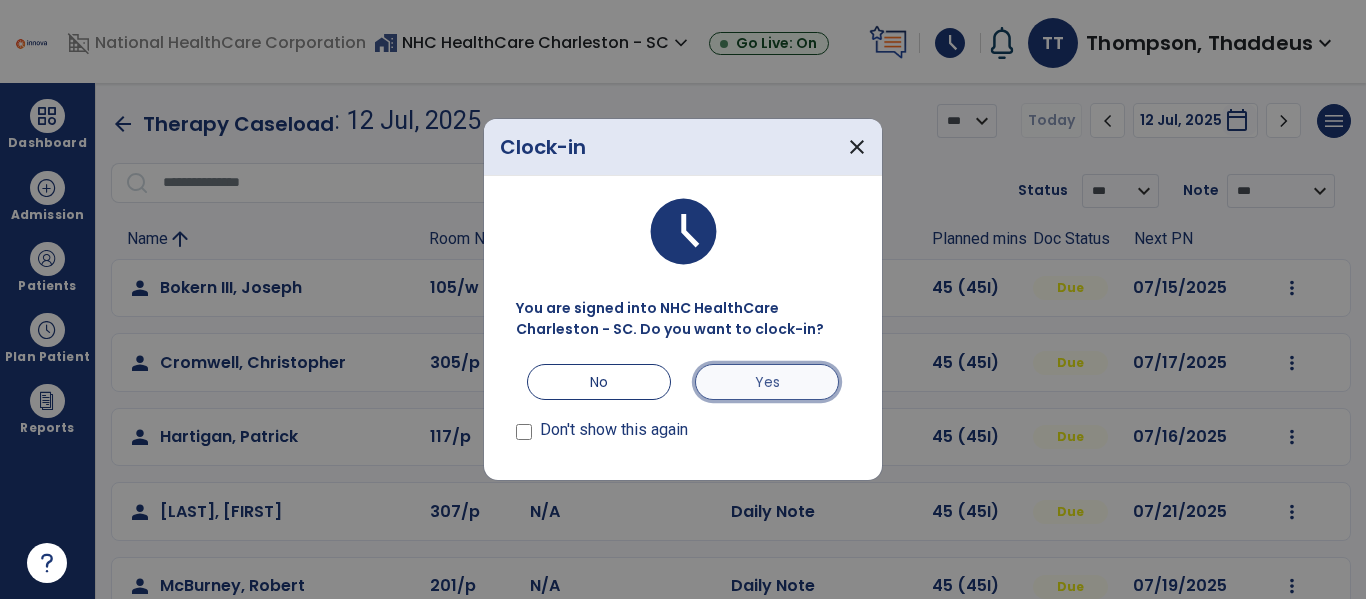 click on "Yes" at bounding box center (767, 382) 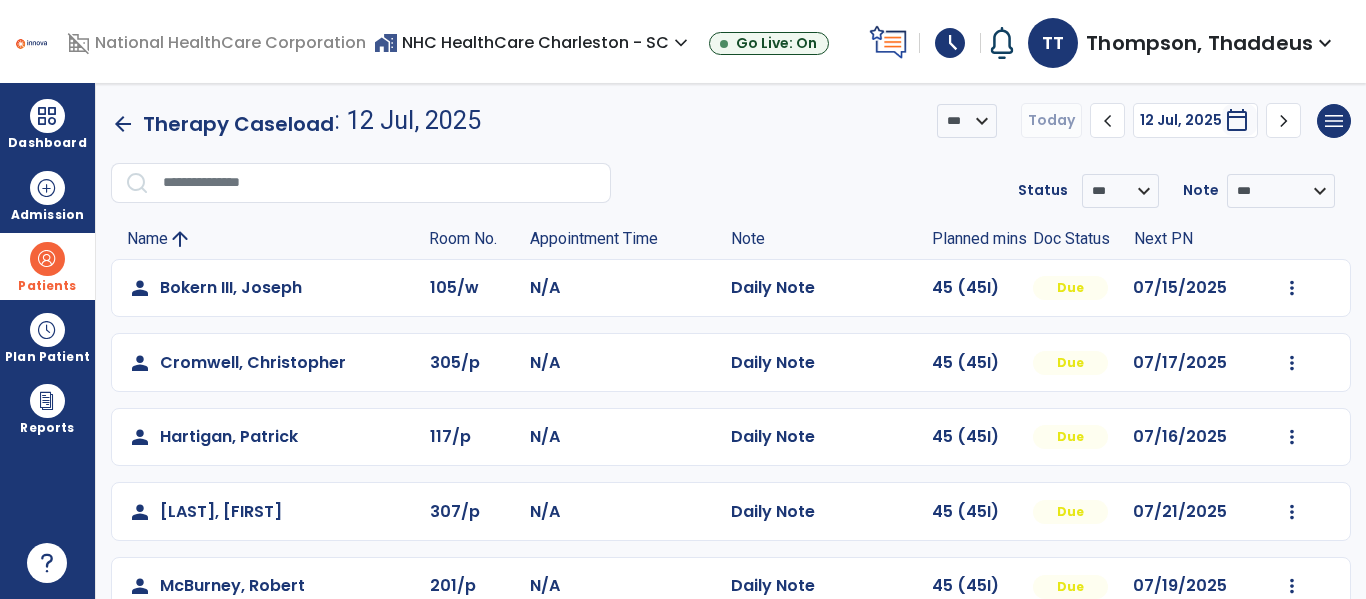 click at bounding box center (47, 259) 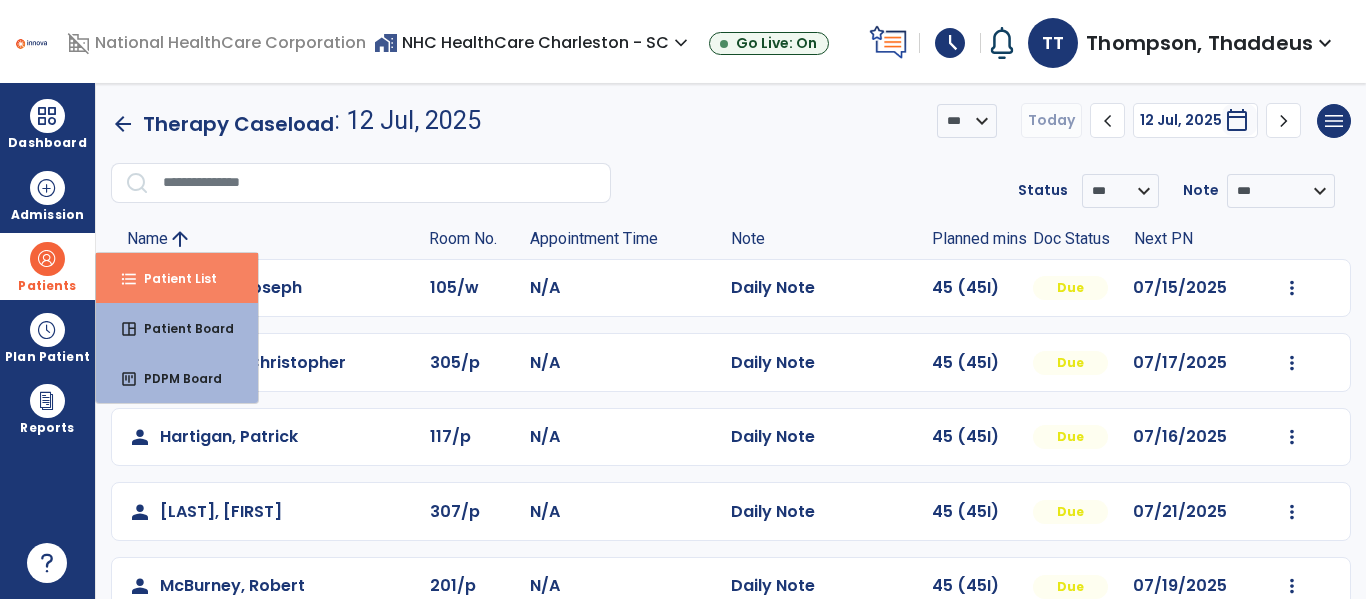 click on "format_list_bulleted  Patient List" at bounding box center (177, 278) 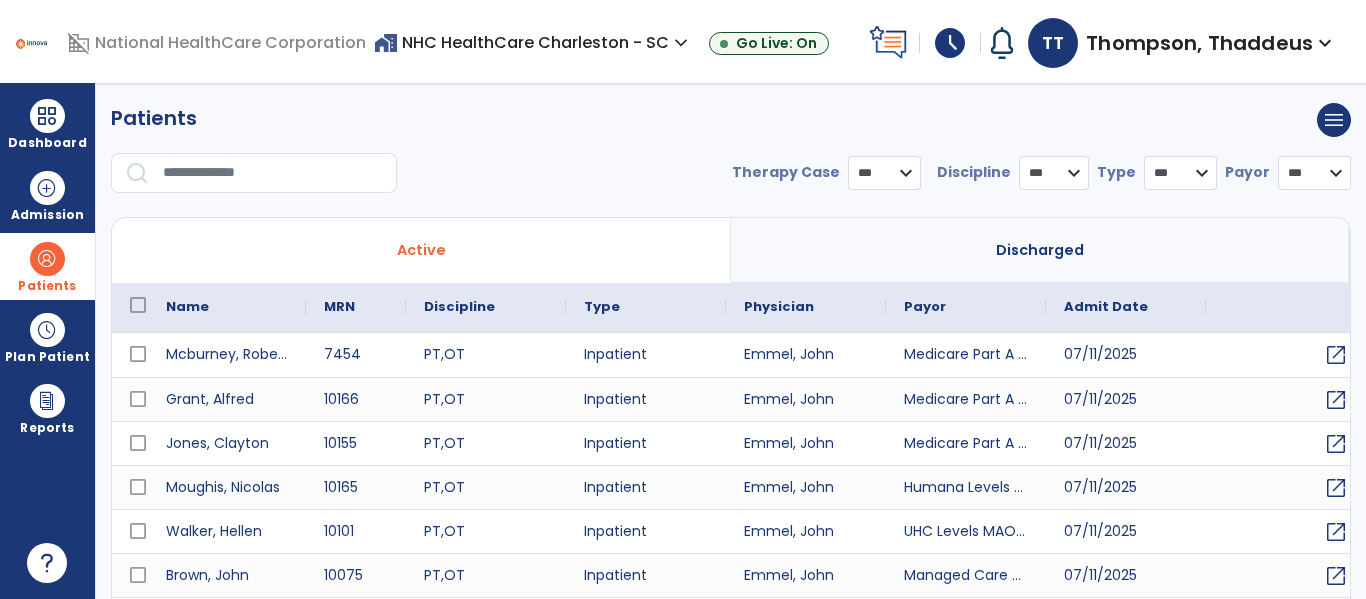 select on "***" 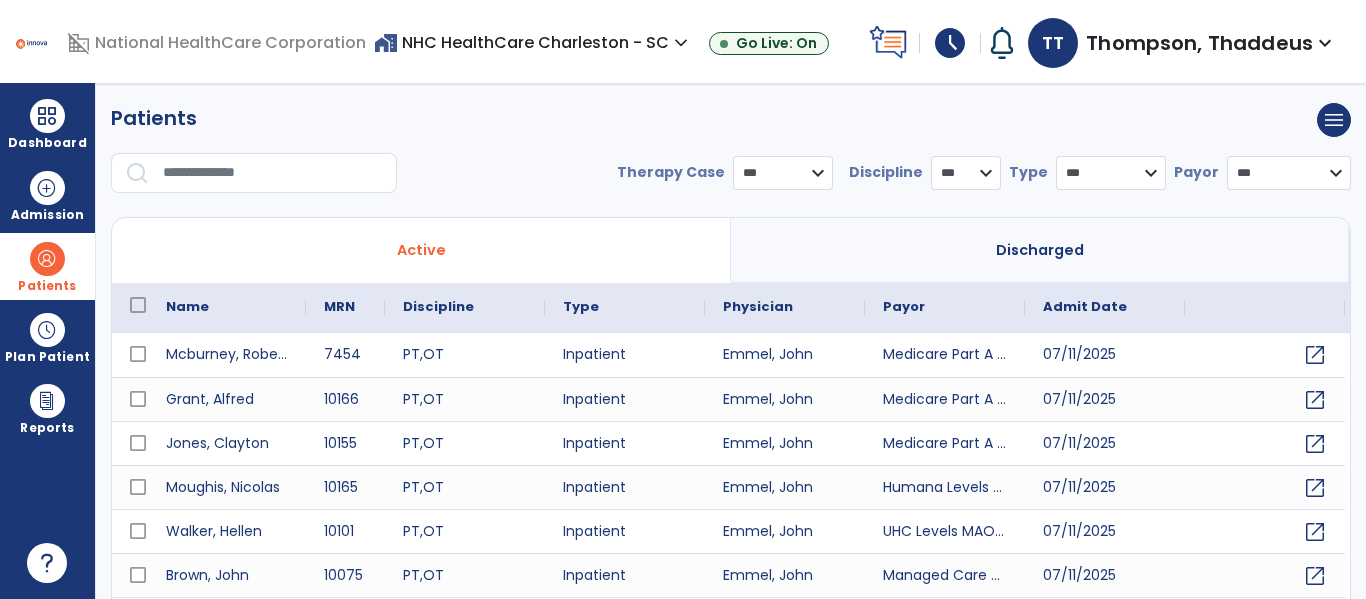 click at bounding box center [273, 173] 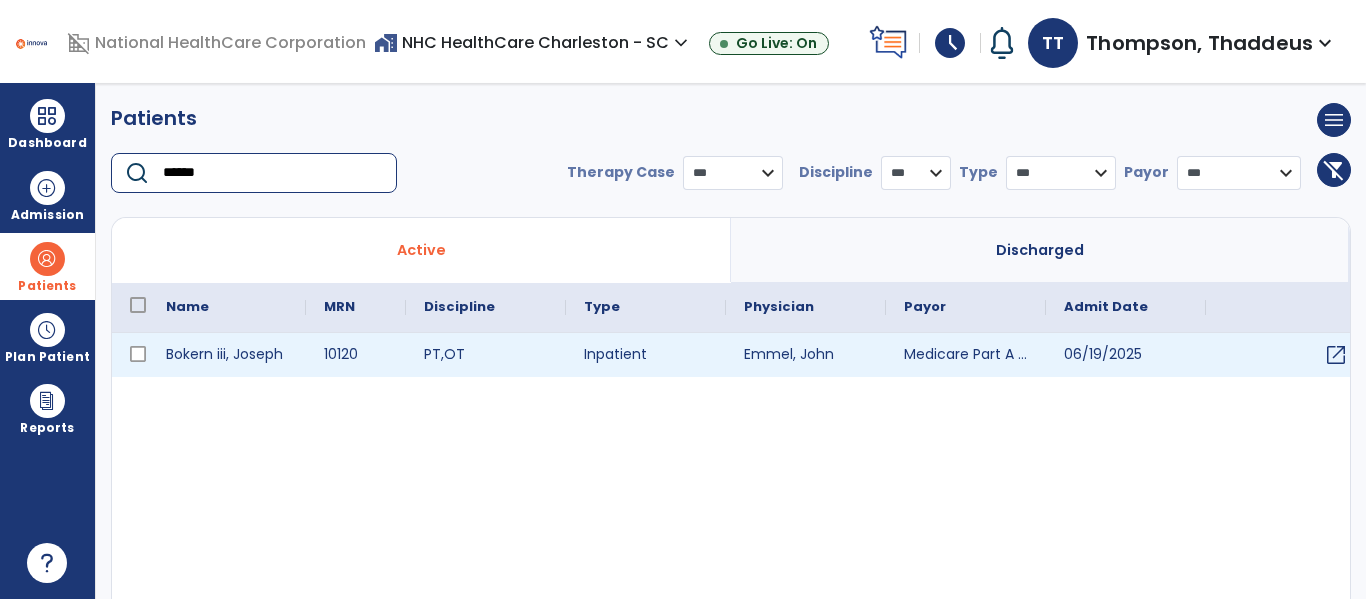 type on "******" 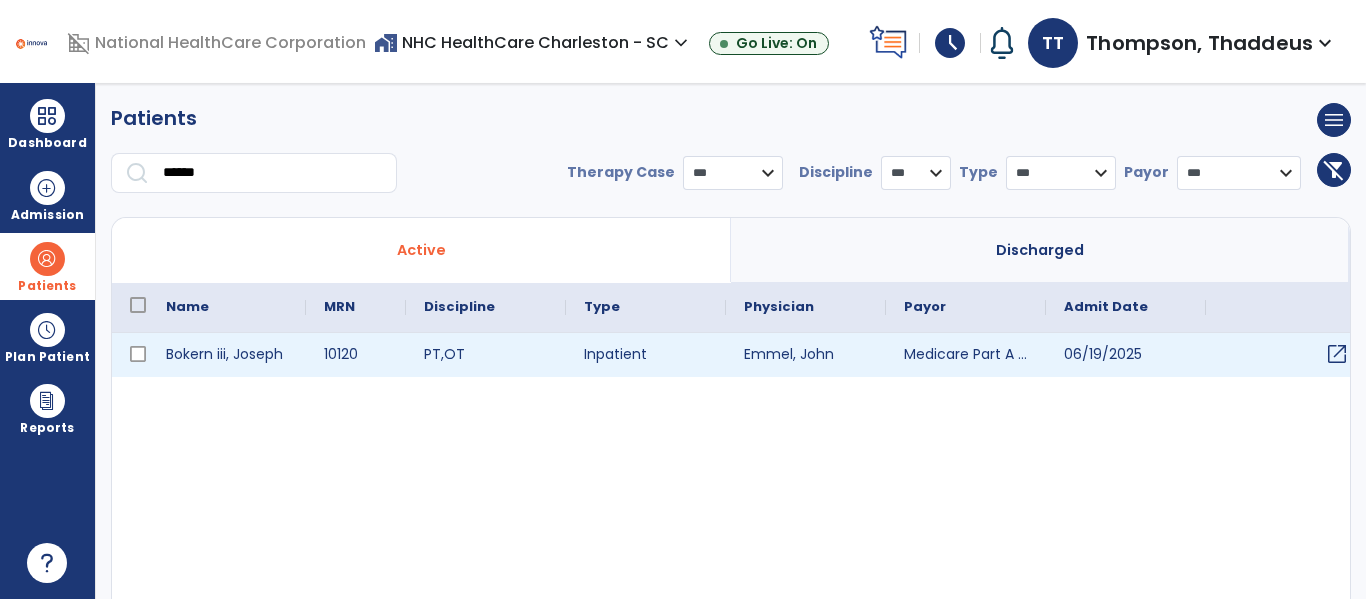 click on "open_in_new" at bounding box center (1337, 354) 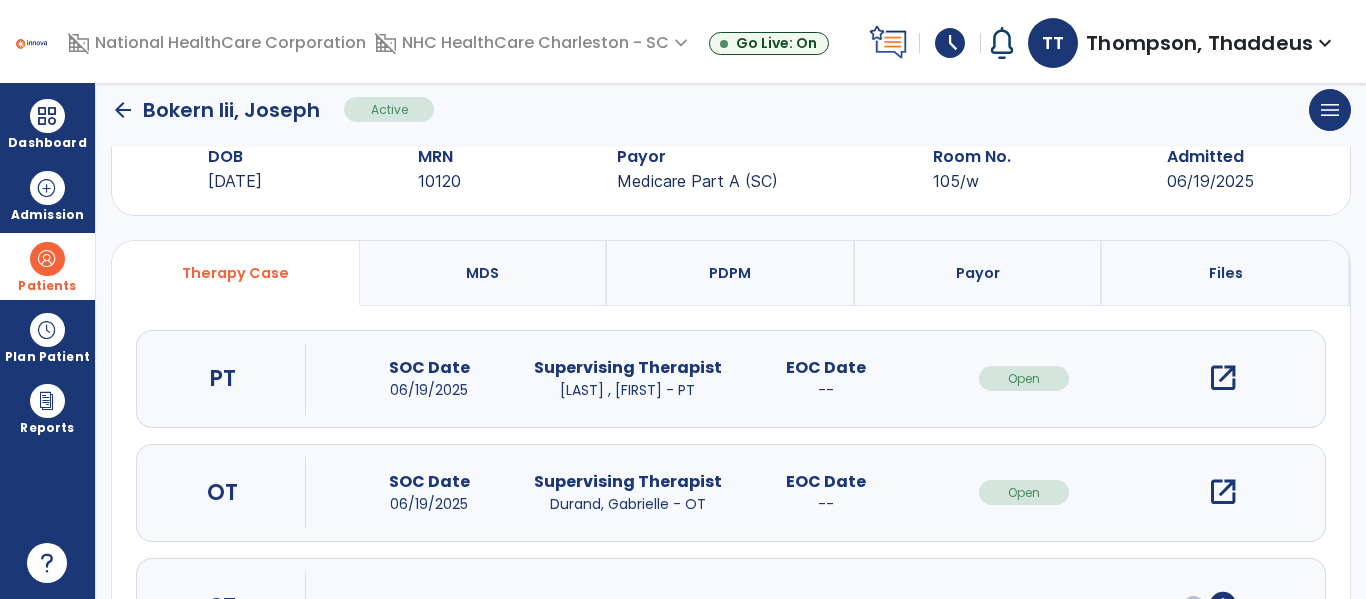 scroll, scrollTop: 57, scrollLeft: 0, axis: vertical 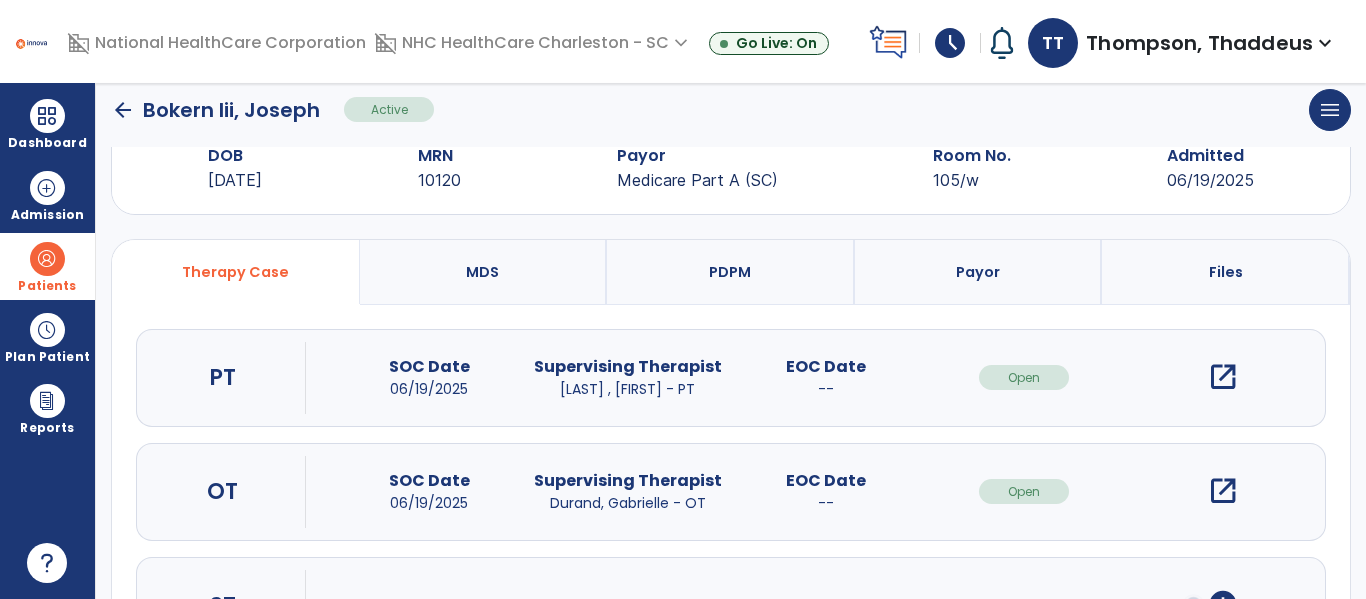 click on "open_in_new" at bounding box center (1223, 491) 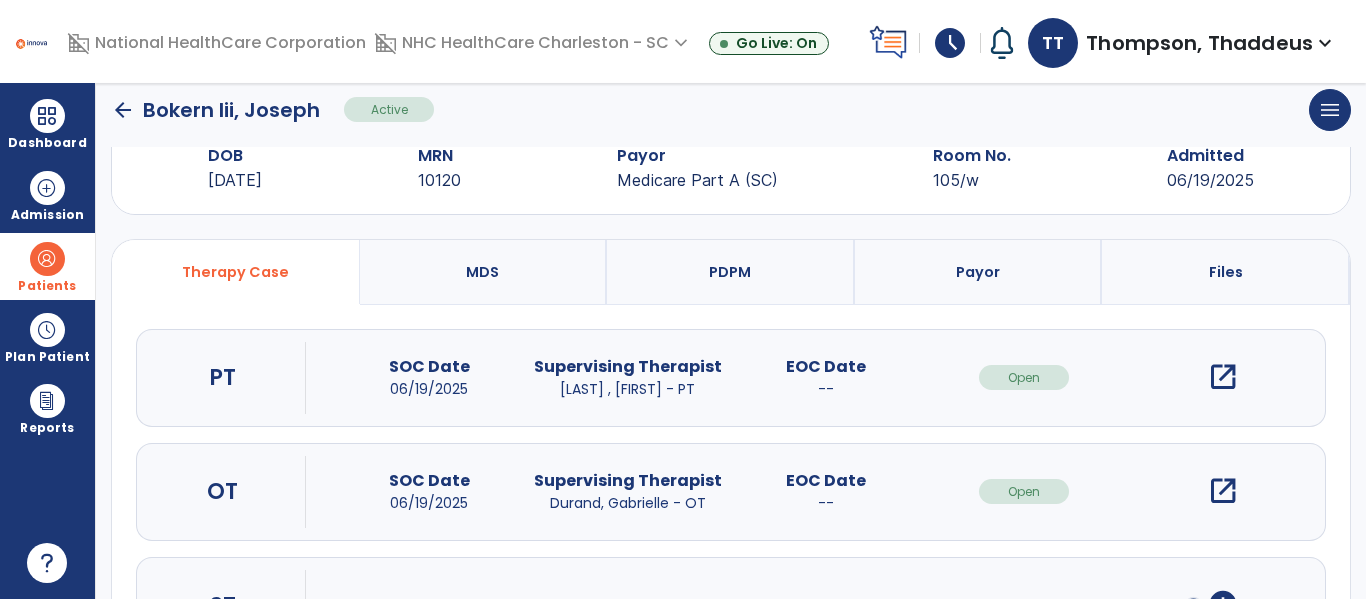 scroll, scrollTop: 0, scrollLeft: 0, axis: both 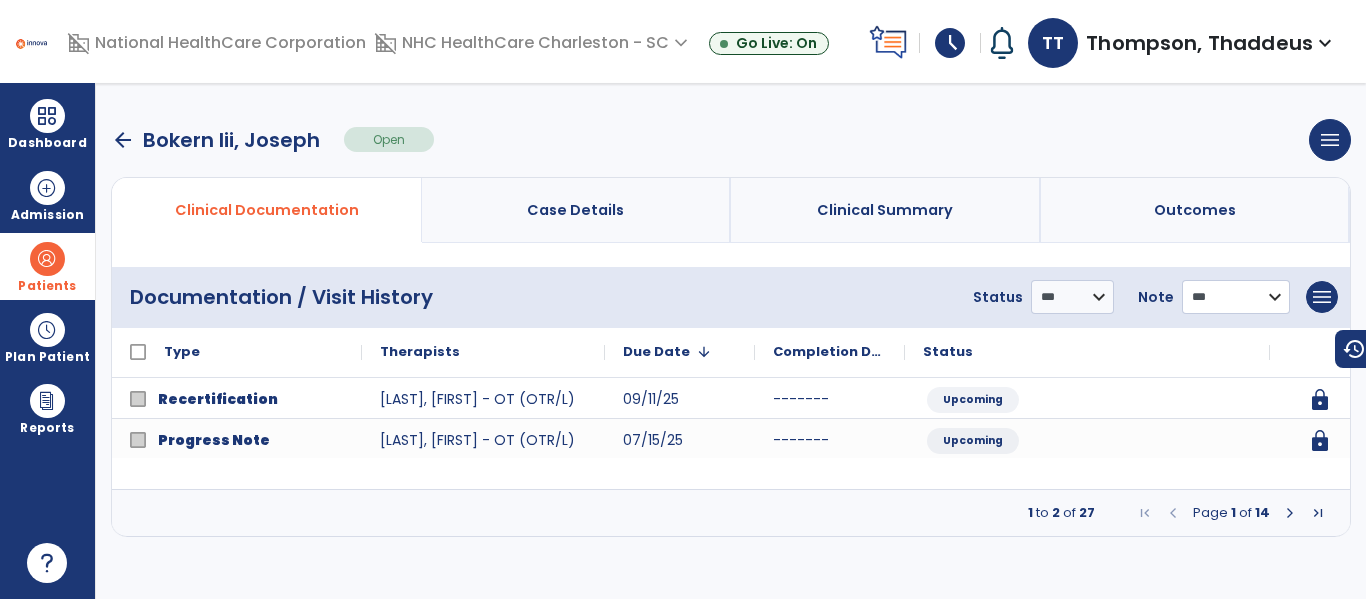 click on "**********" at bounding box center (1072, 297) 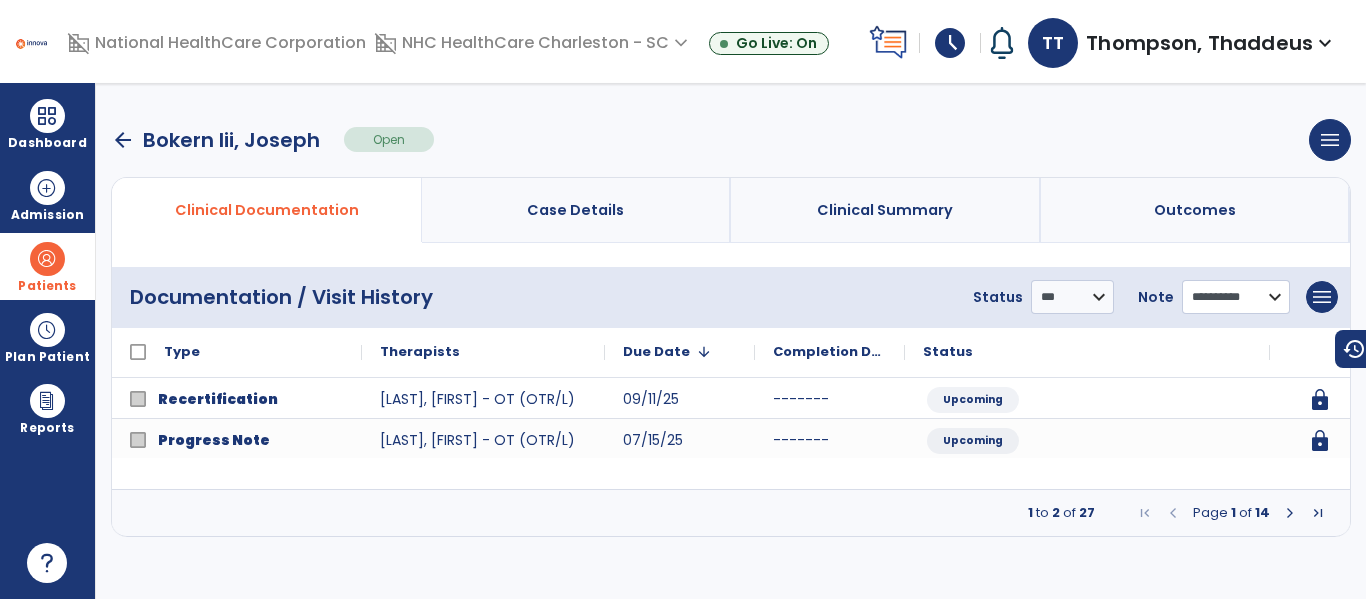 click on "**********" at bounding box center [1072, 297] 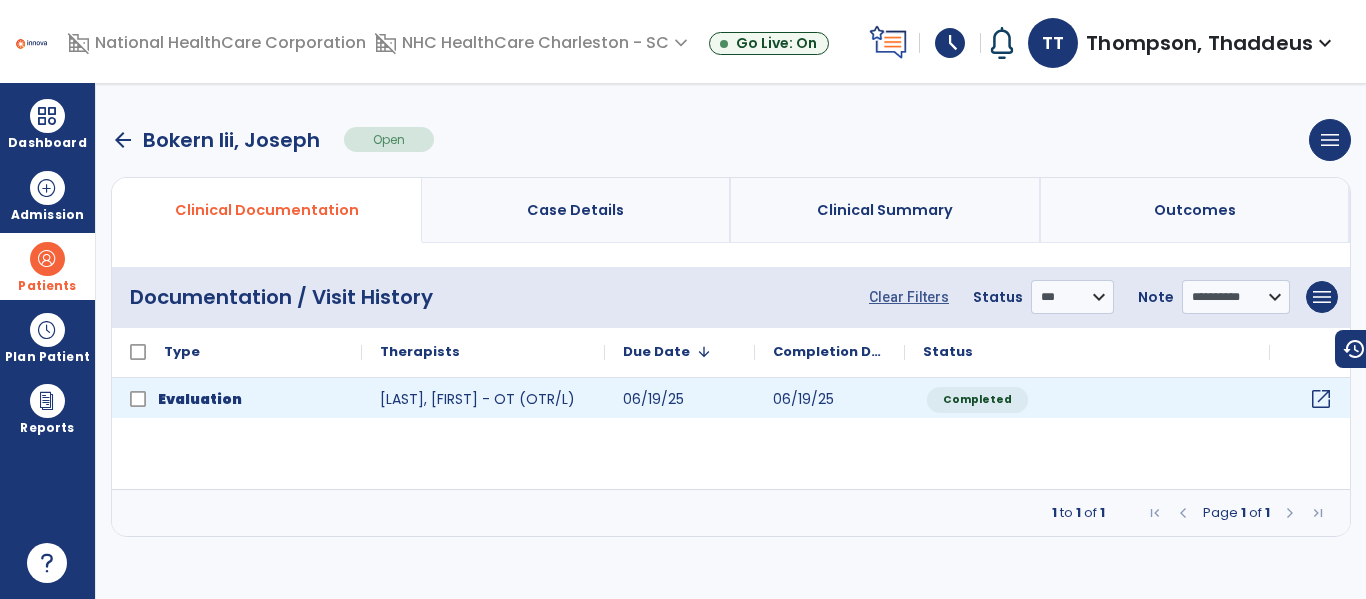 click on "open_in_new" 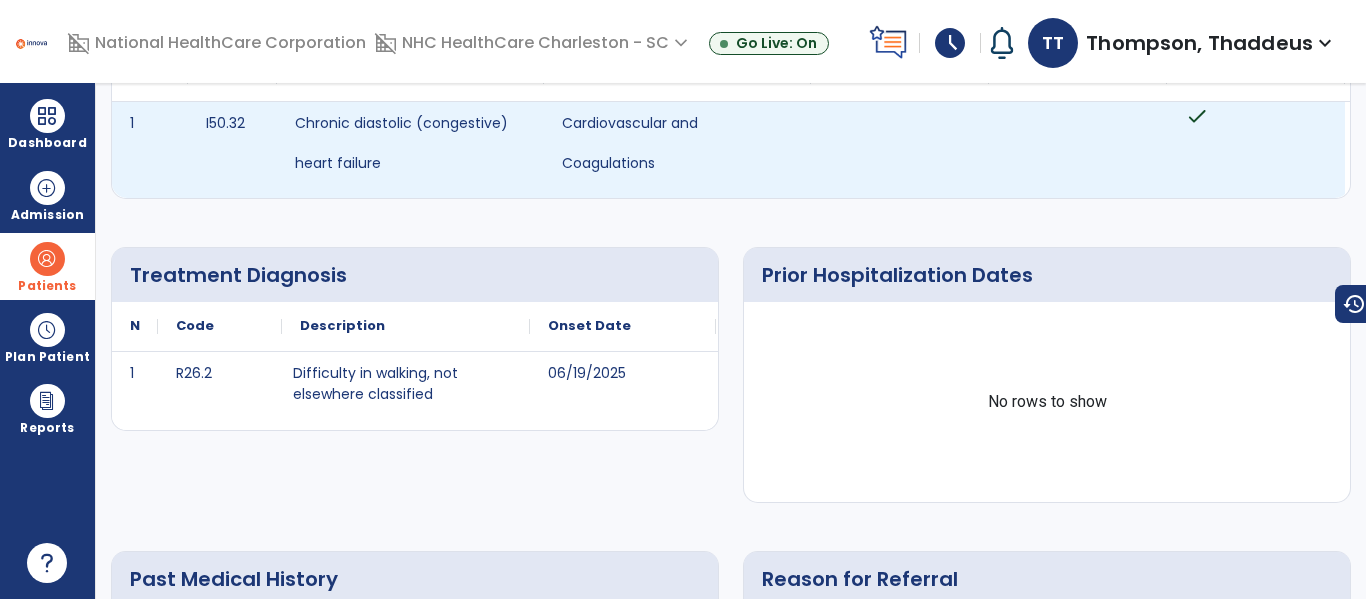 scroll, scrollTop: 0, scrollLeft: 0, axis: both 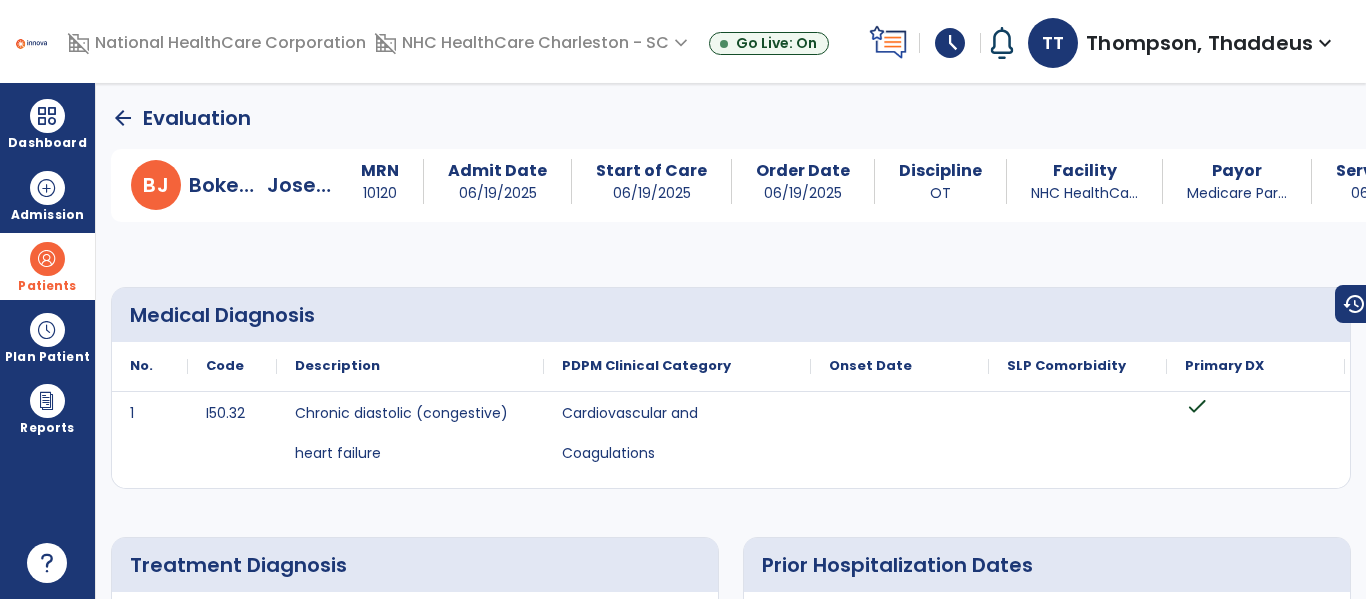 click on "arrow_back" 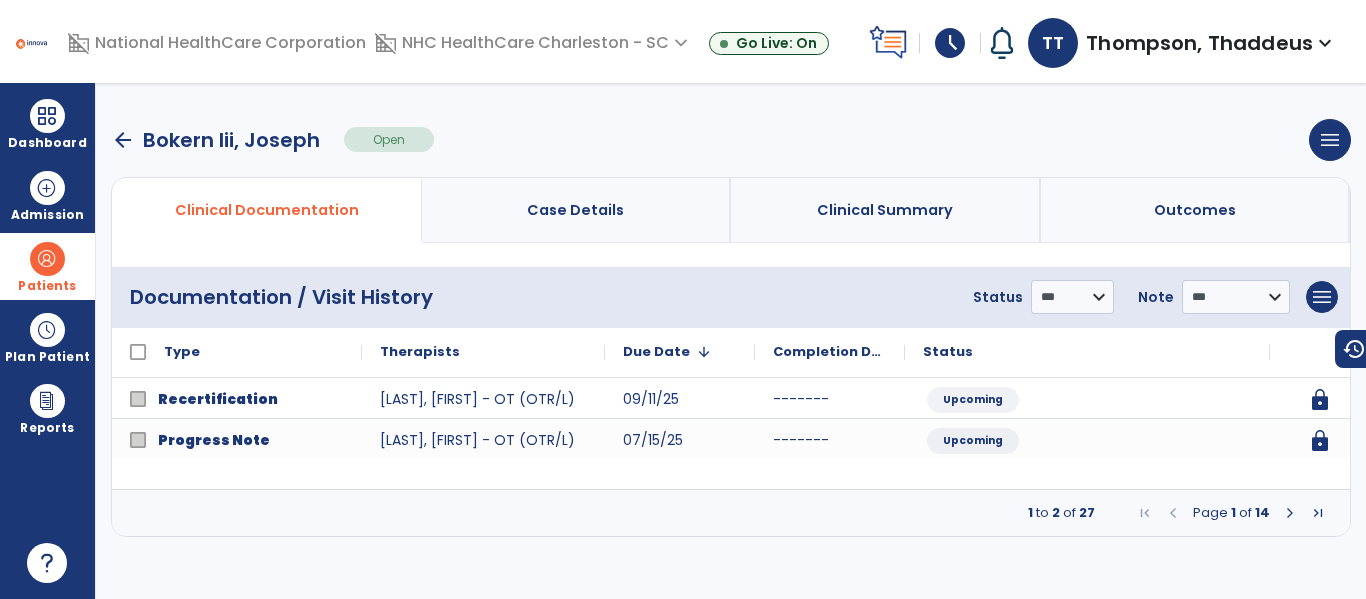 click on "arrow_back" at bounding box center (123, 140) 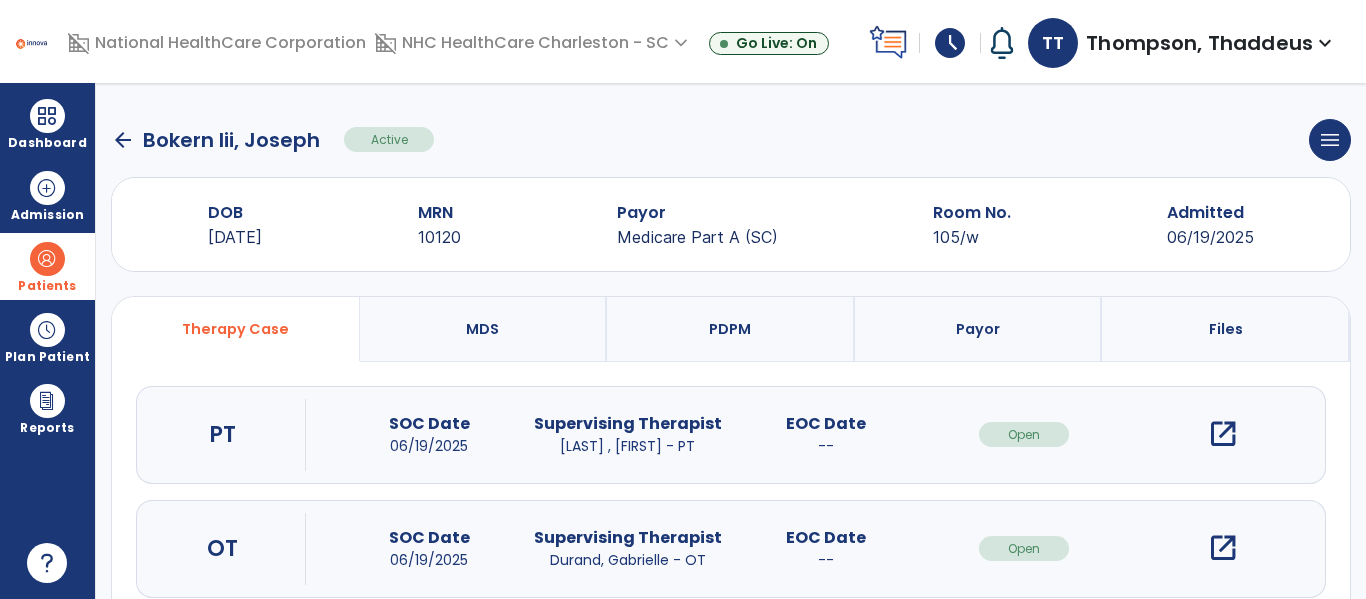 click on "arrow_back" 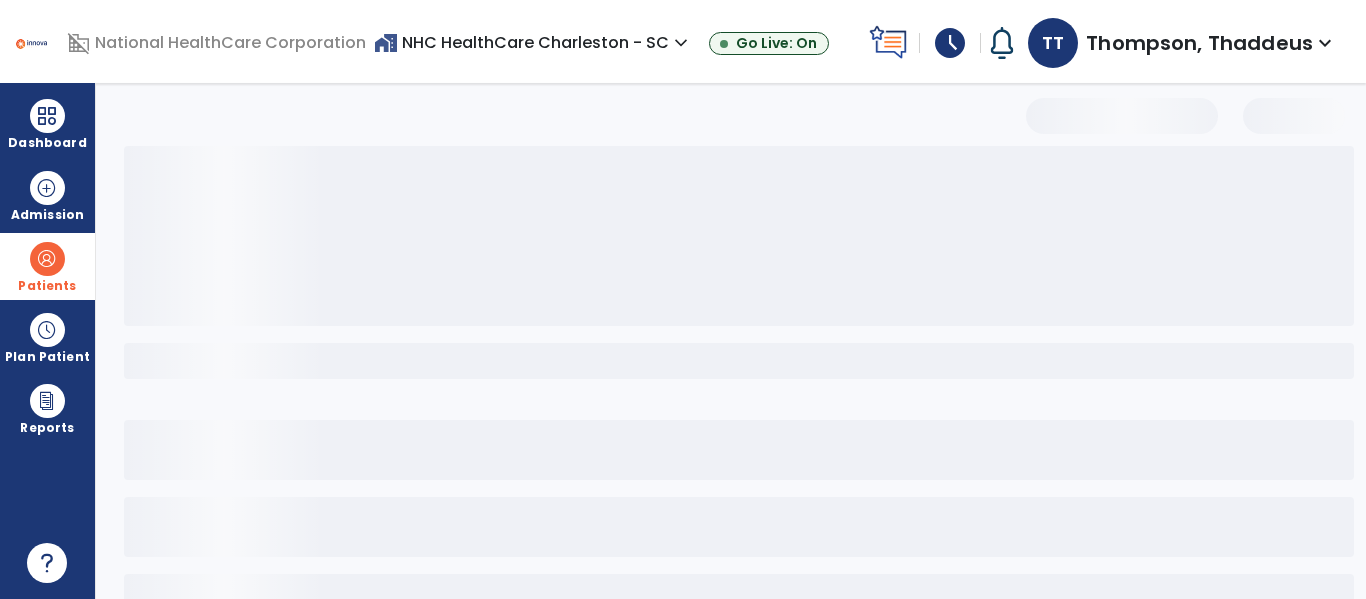 select on "***" 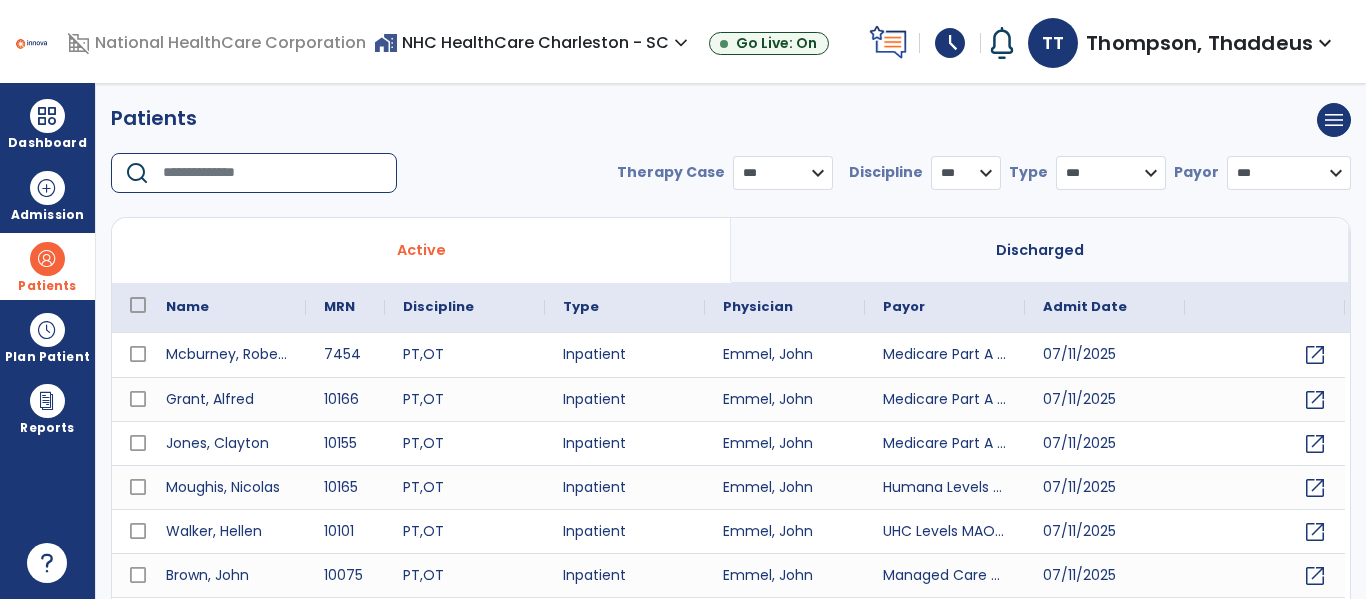 click at bounding box center (273, 173) 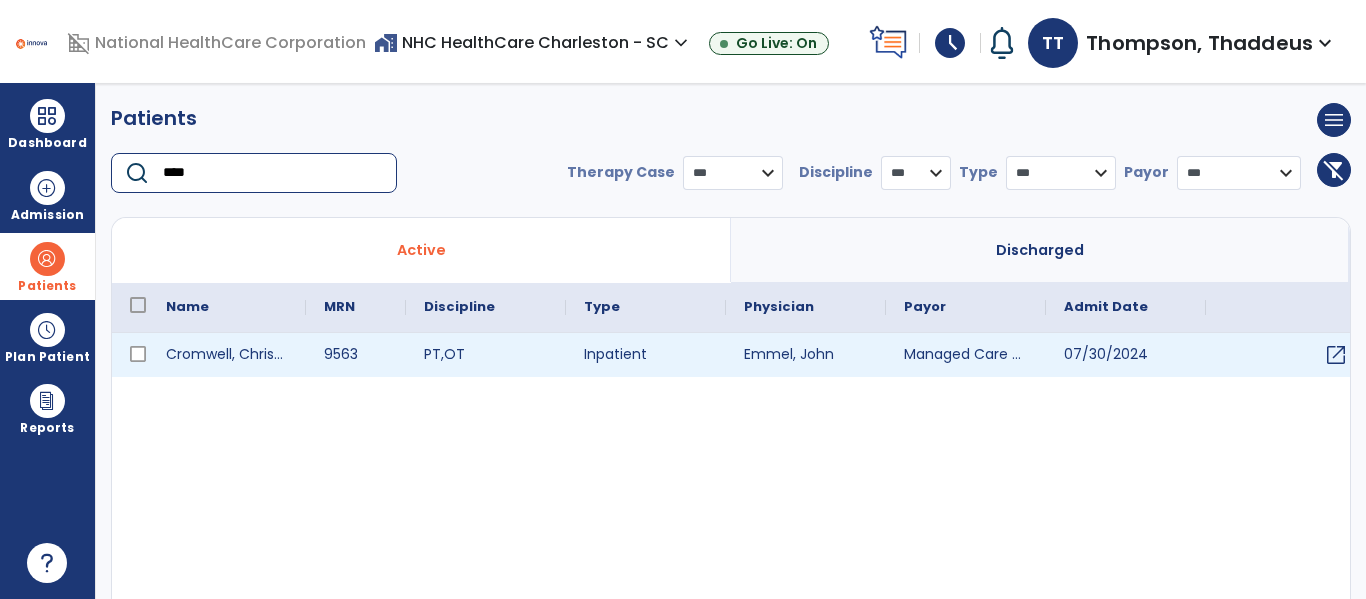type on "****" 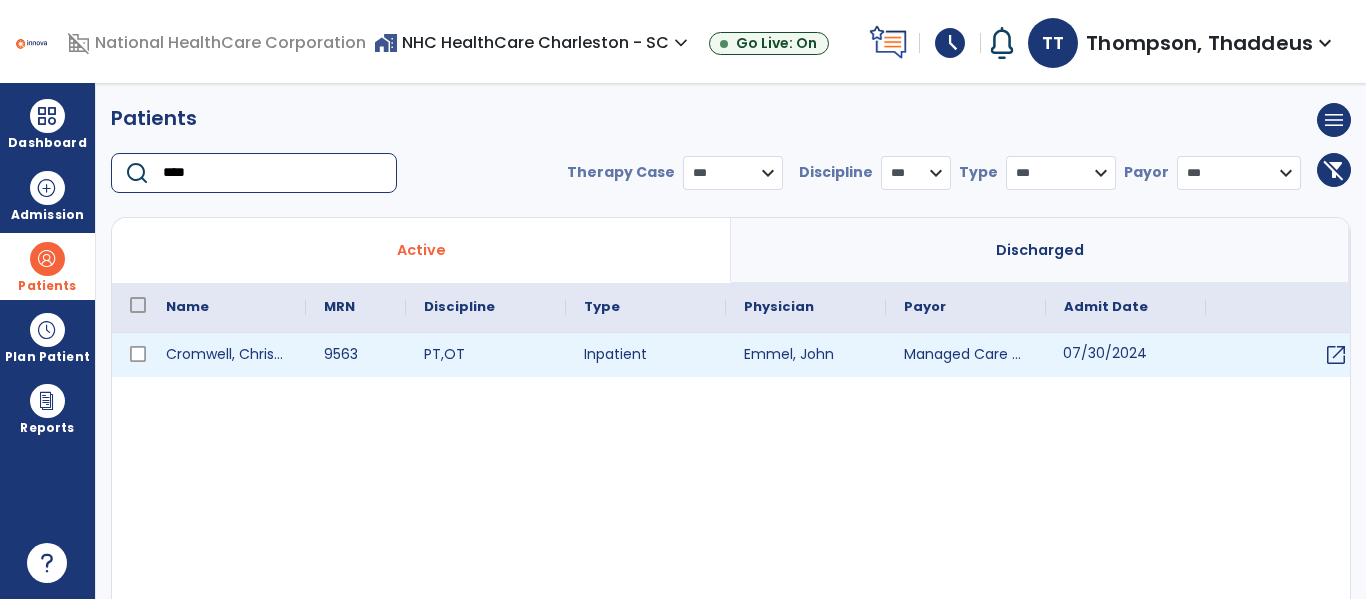 click on "07/30/2024" at bounding box center [1126, 355] 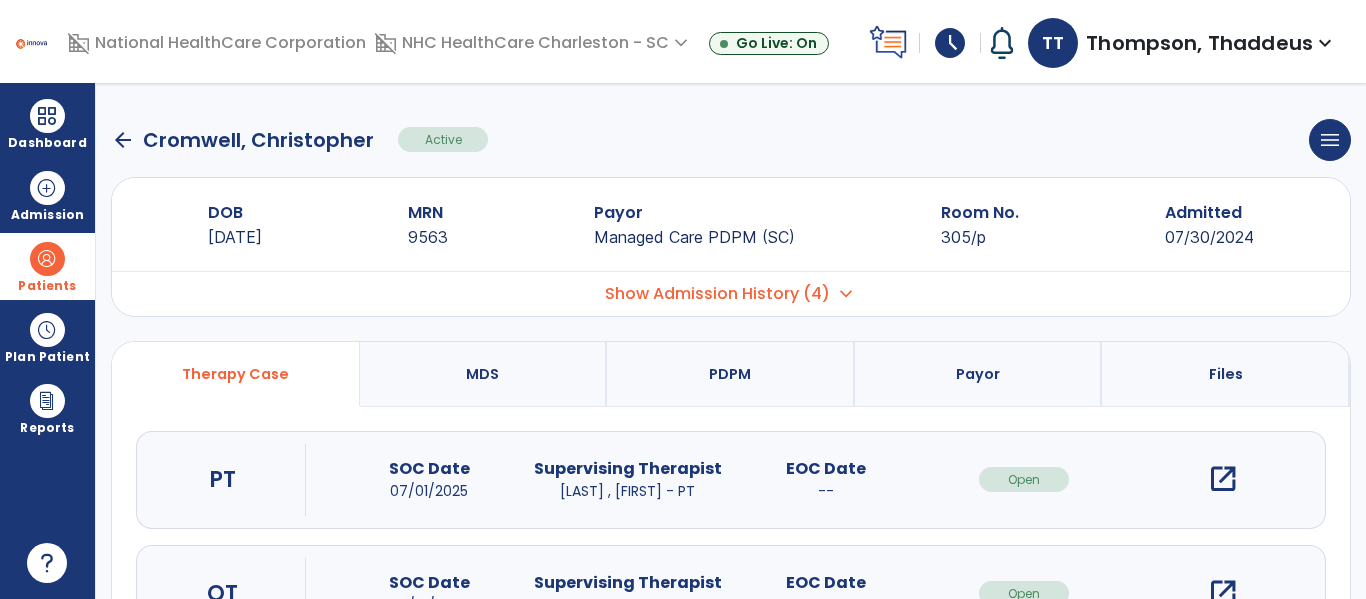 scroll, scrollTop: 207, scrollLeft: 0, axis: vertical 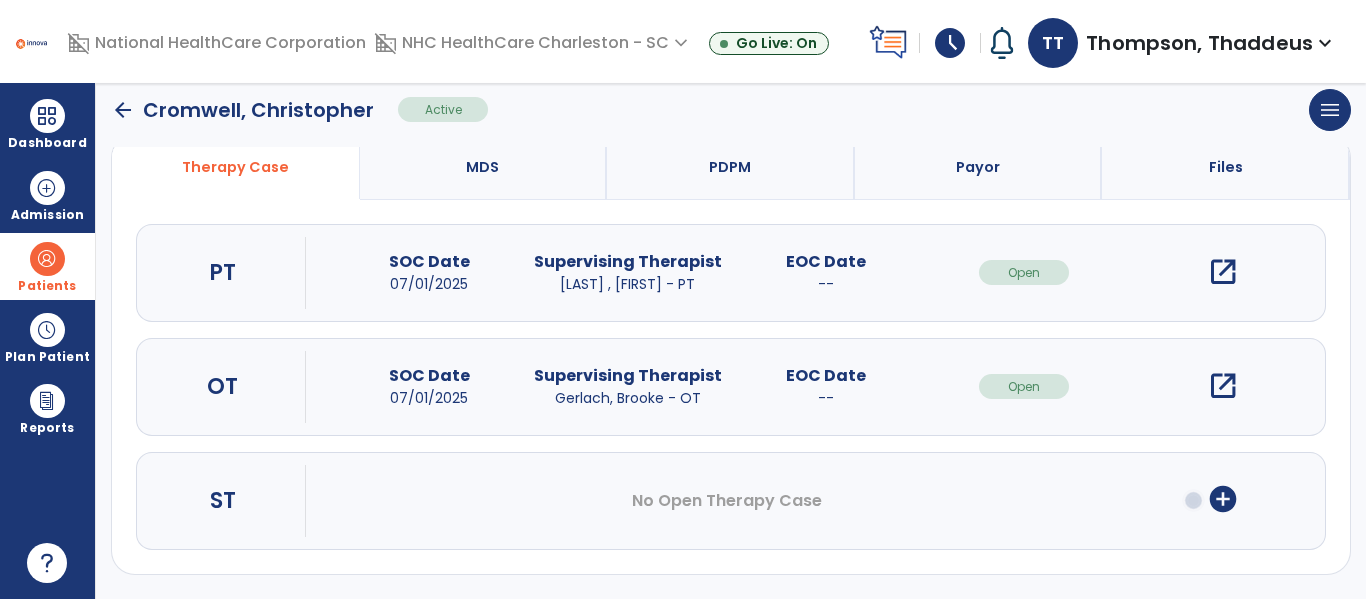 click on "open_in_new" at bounding box center [1223, 386] 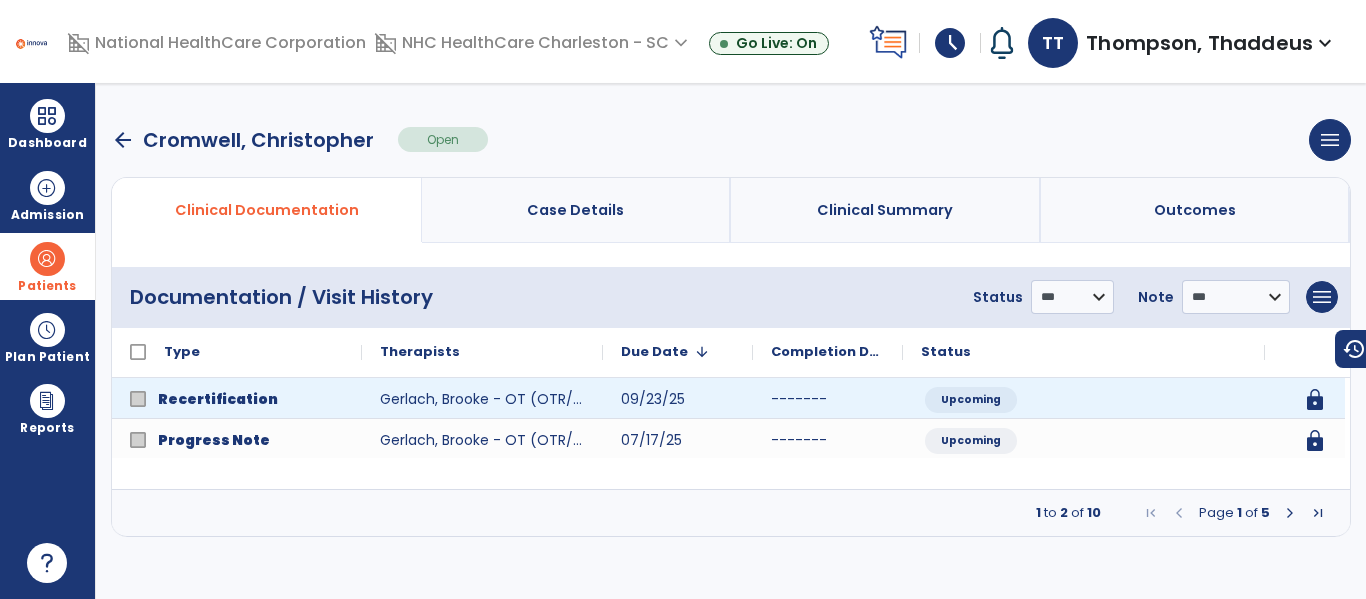 scroll, scrollTop: 0, scrollLeft: 0, axis: both 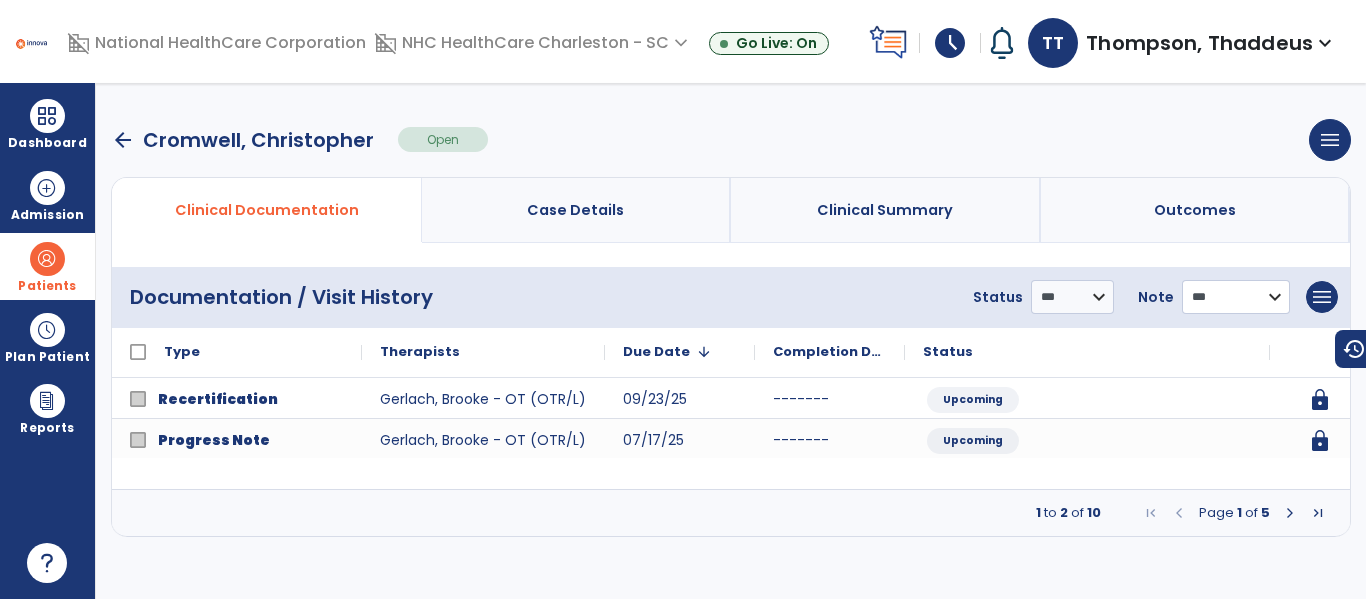 click on "**********" at bounding box center [1072, 297] 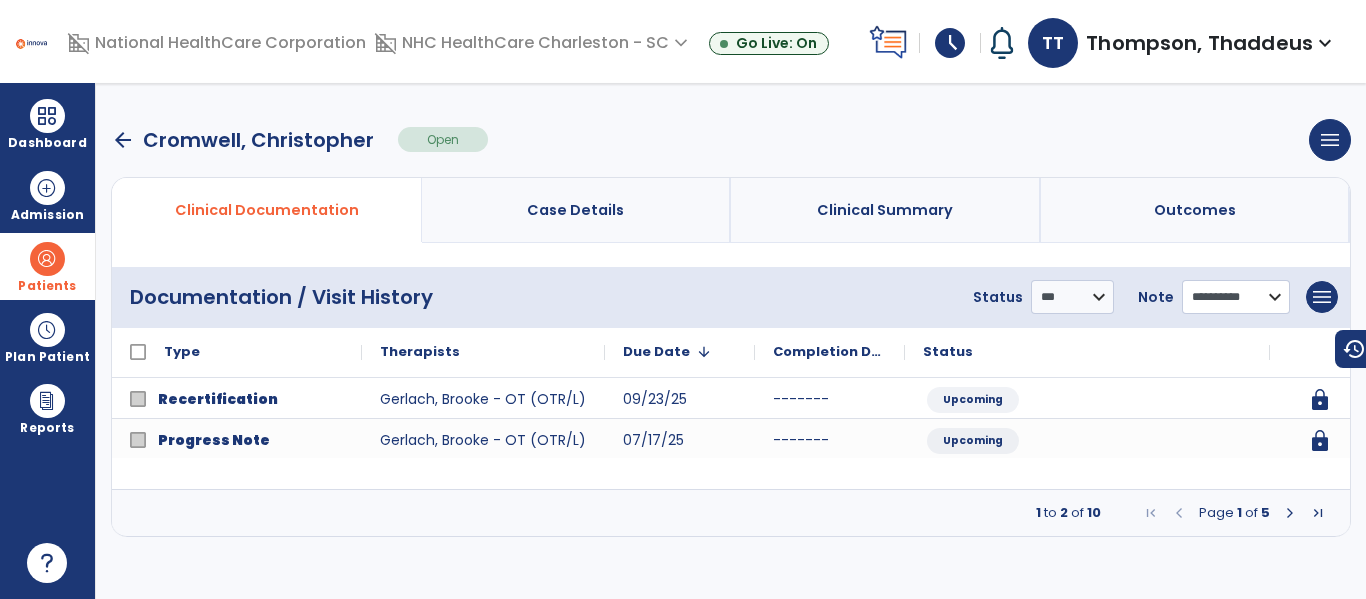 click on "**********" at bounding box center [1072, 297] 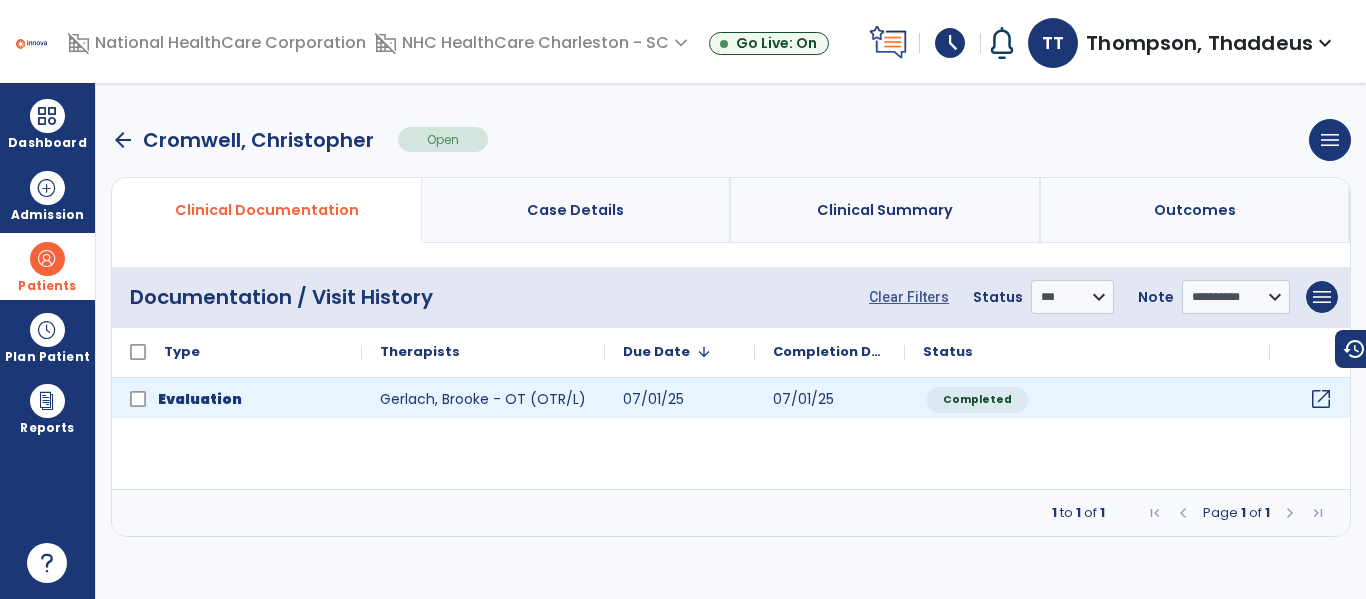 click on "open_in_new" 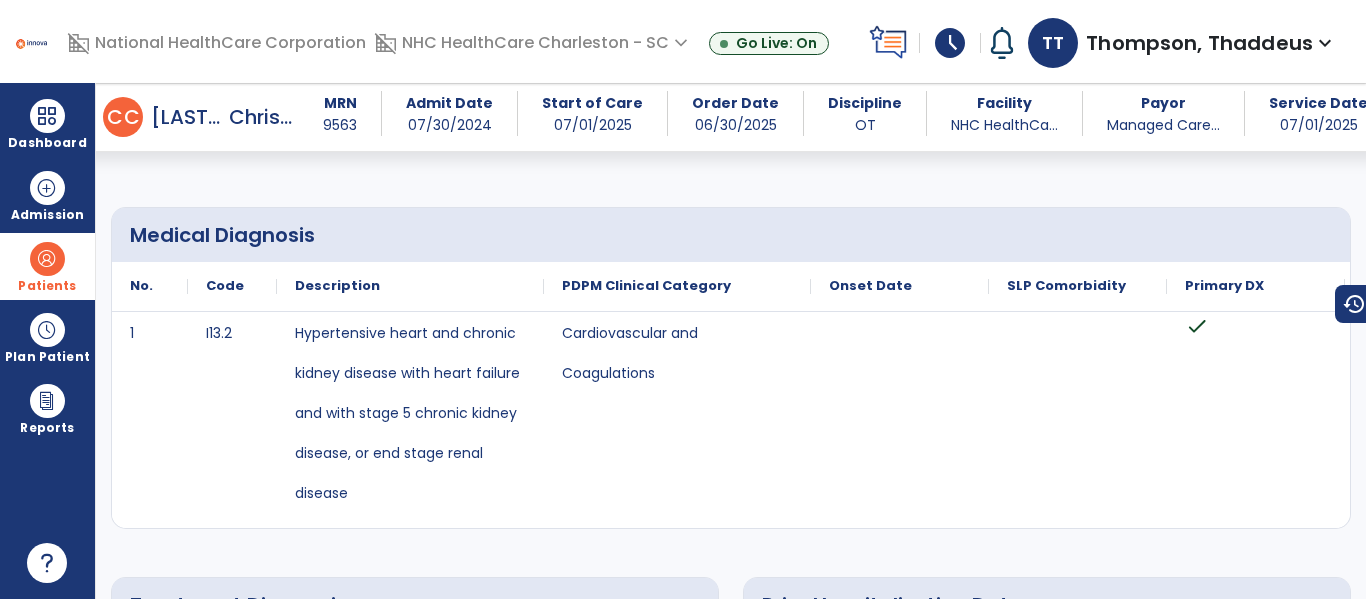 scroll, scrollTop: 0, scrollLeft: 0, axis: both 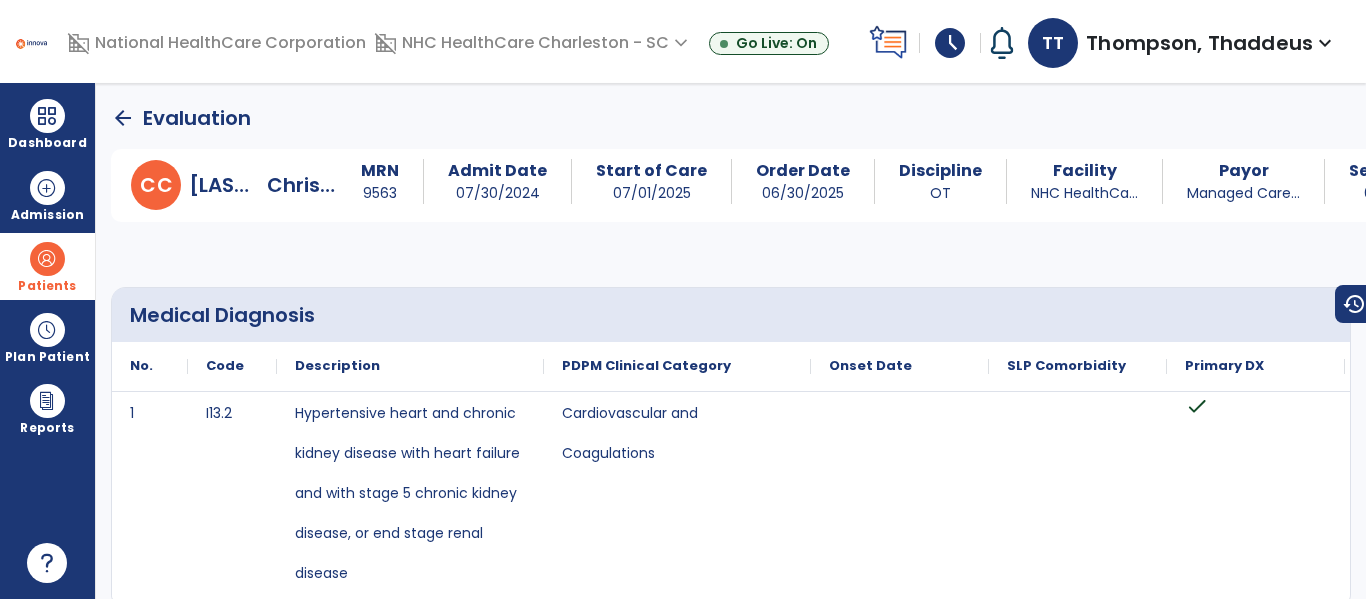 click on "arrow_back" 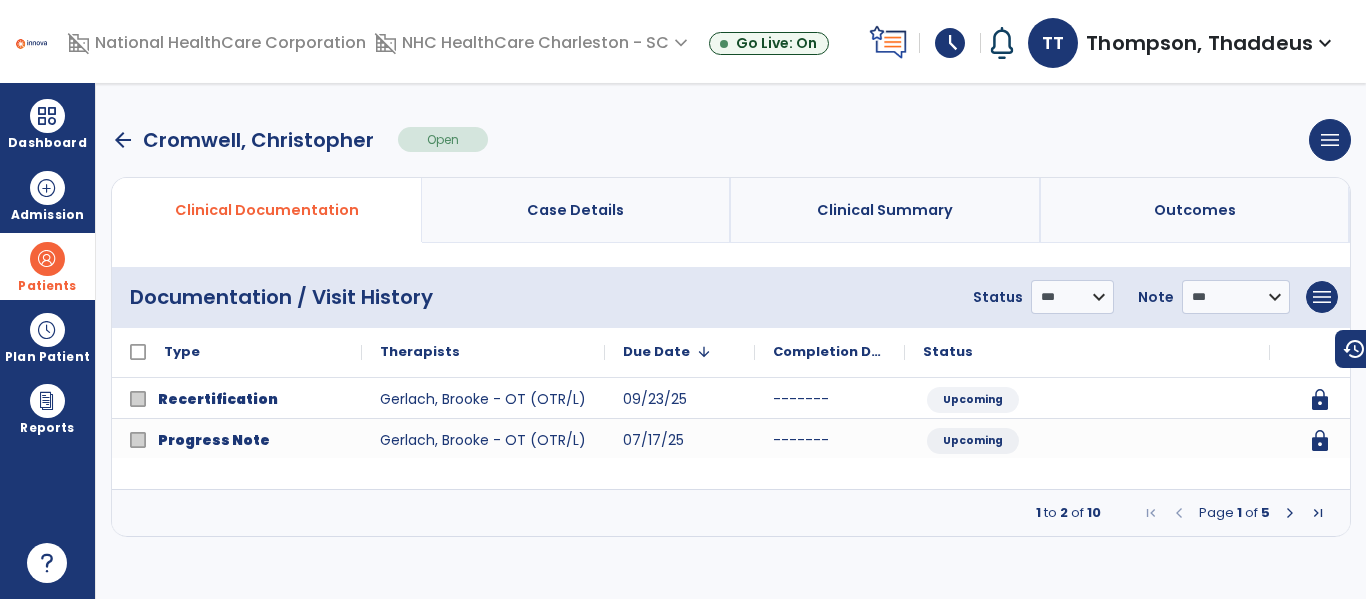 click on "arrow_back" at bounding box center (123, 140) 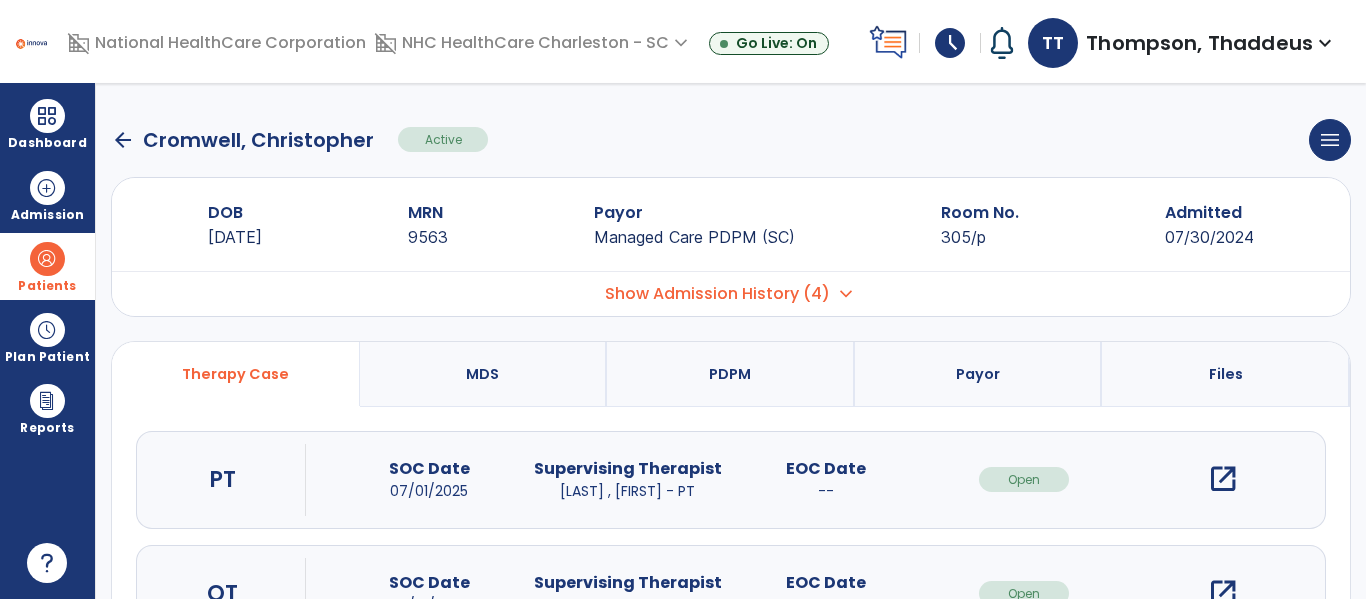click on "arrow_back" 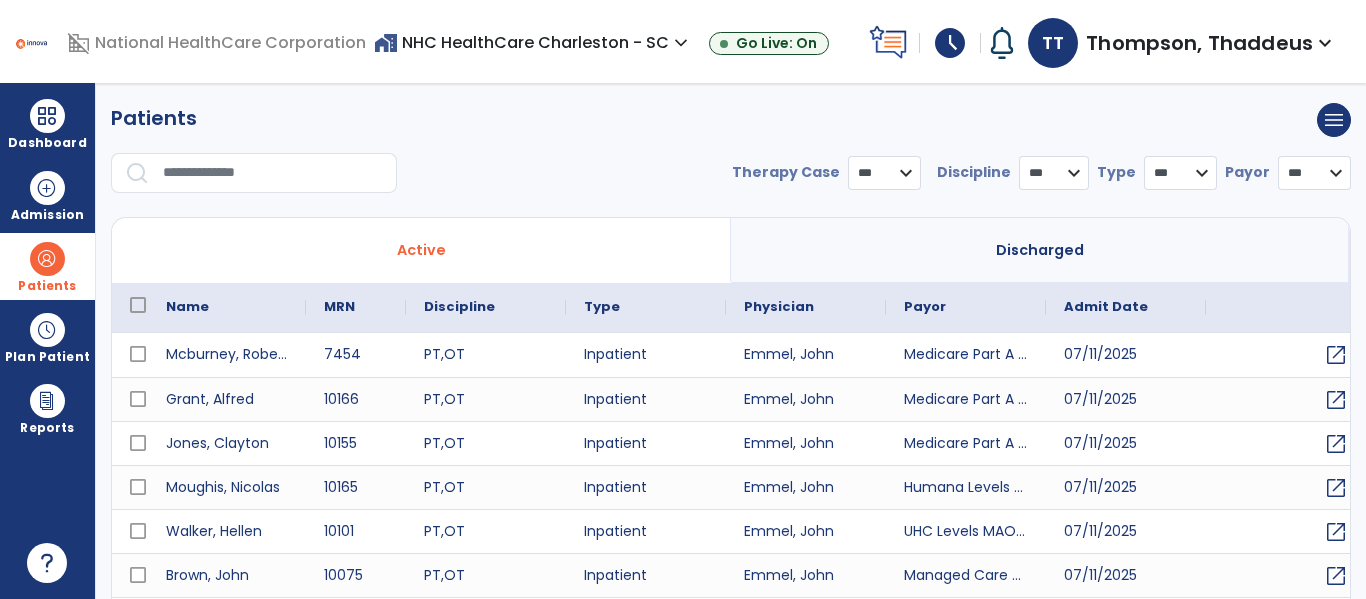 select on "***" 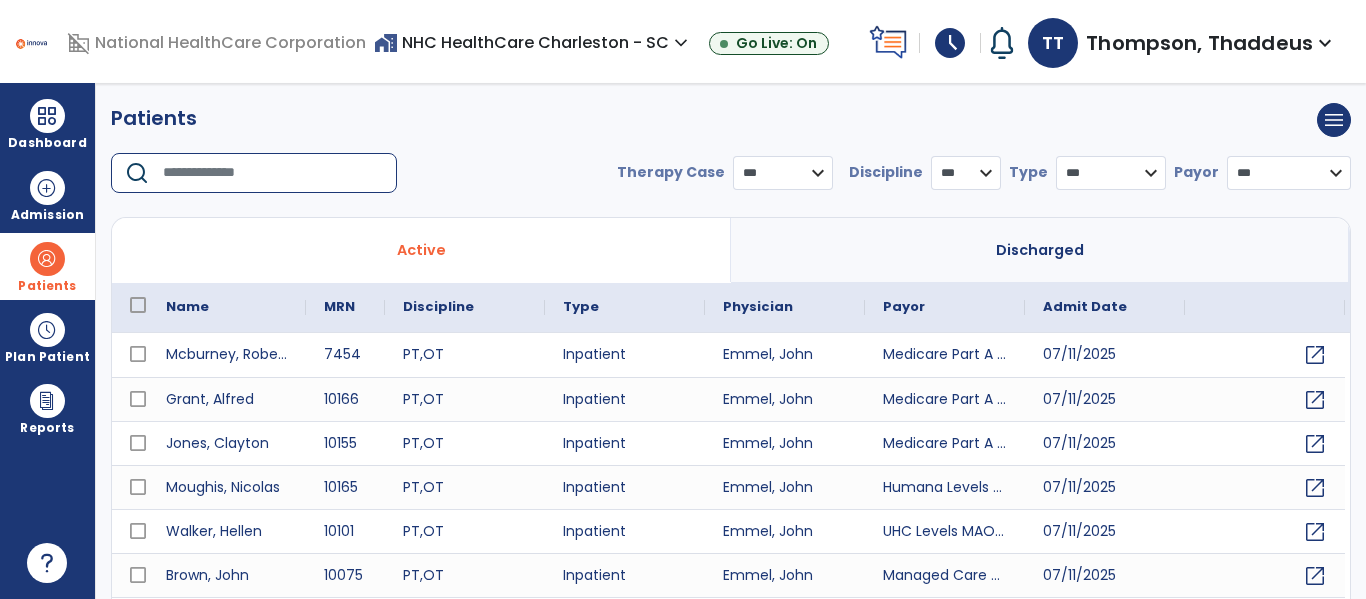 click at bounding box center [273, 173] 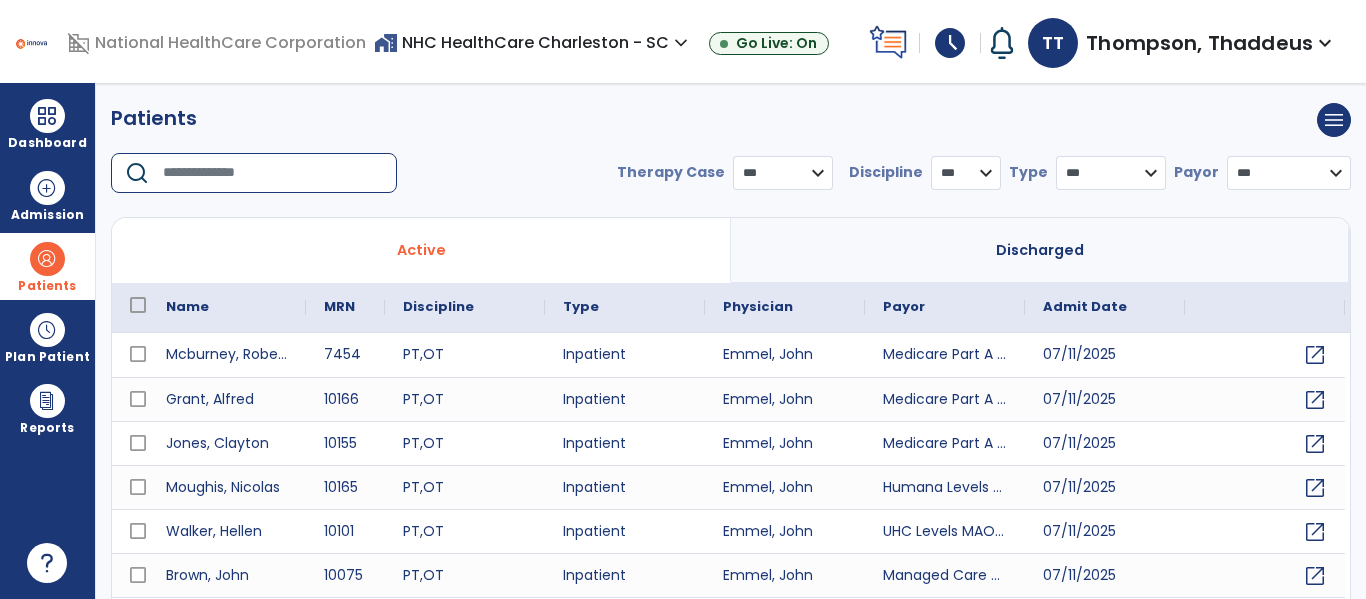 click at bounding box center (273, 173) 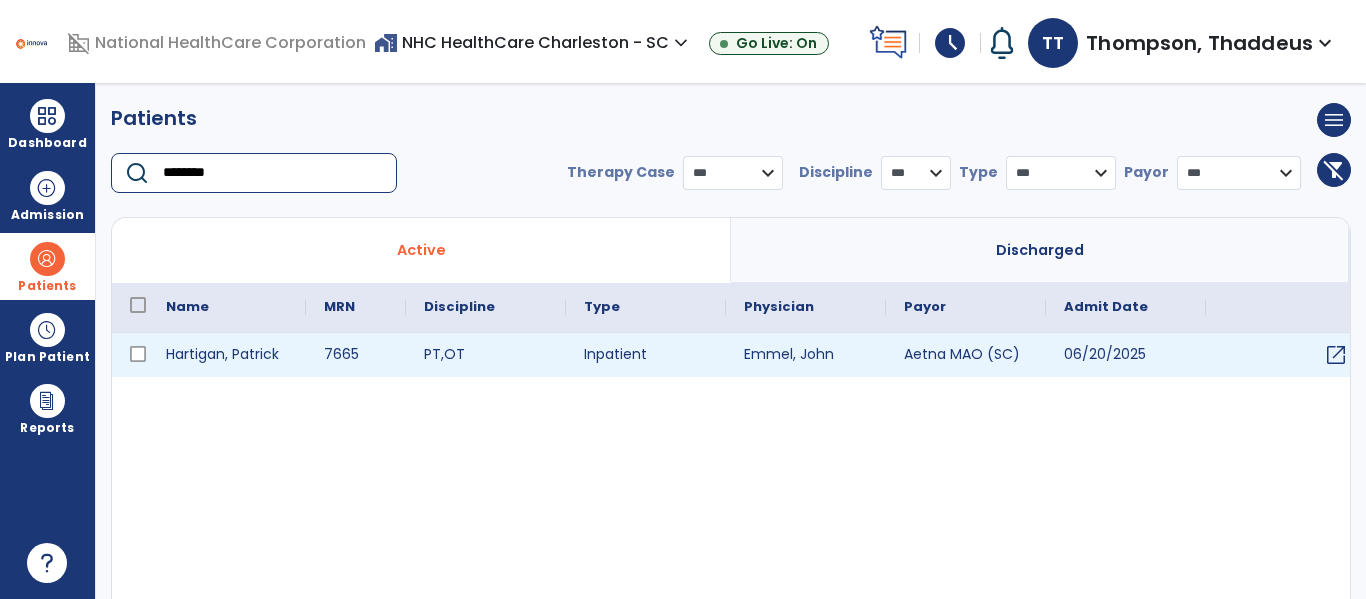 type on "********" 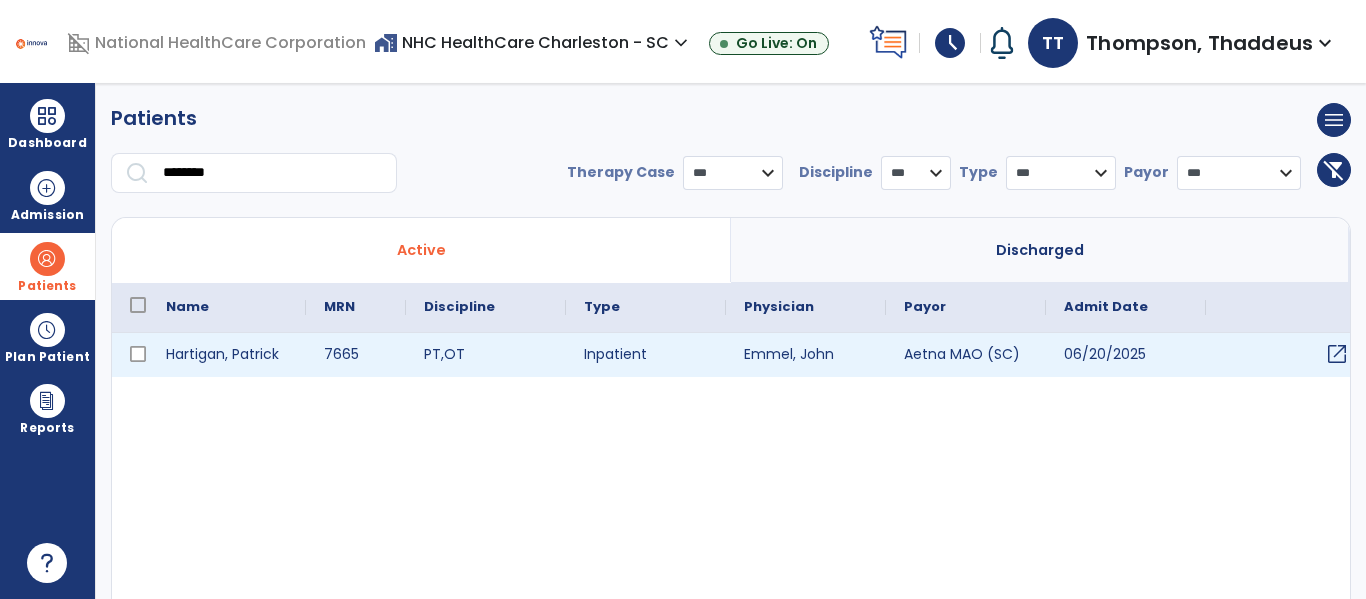 click on "open_in_new" at bounding box center [1337, 354] 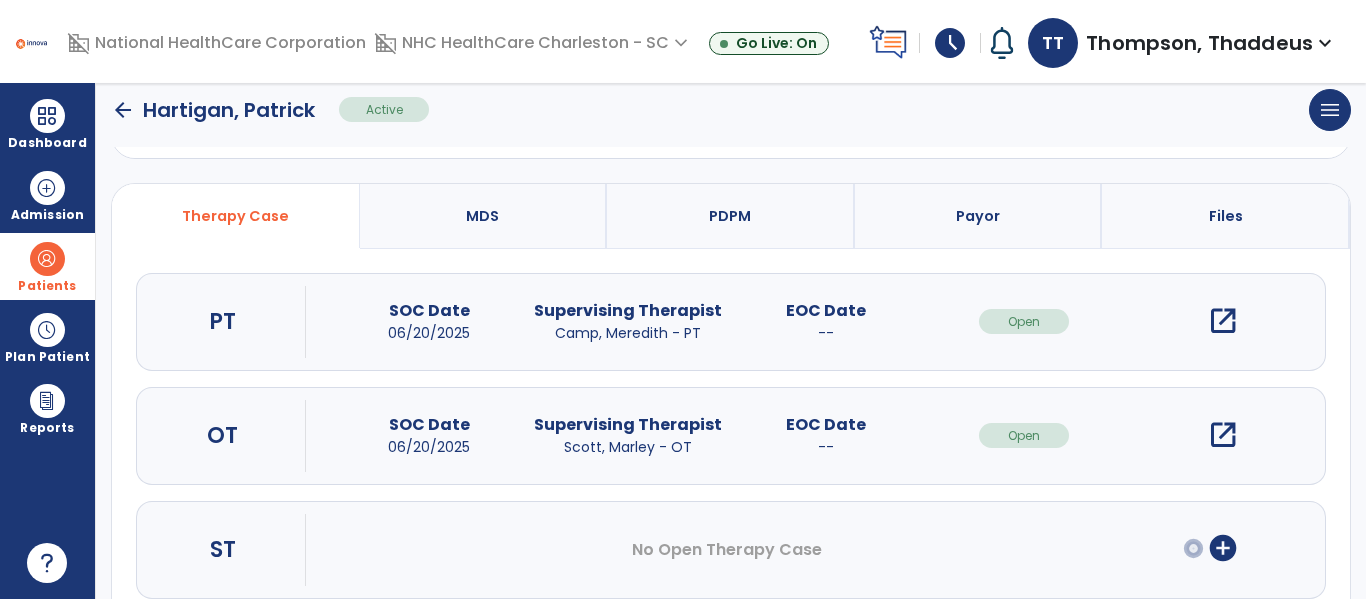 scroll, scrollTop: 114, scrollLeft: 0, axis: vertical 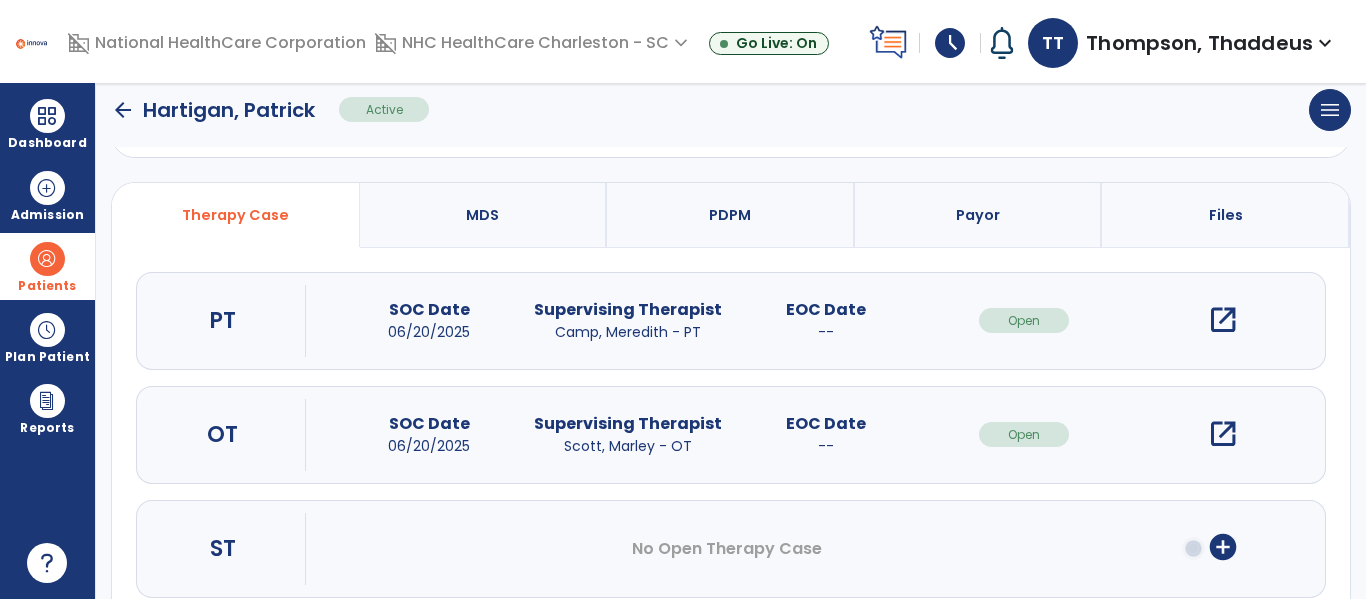 click on "open_in_new" at bounding box center [1223, 434] 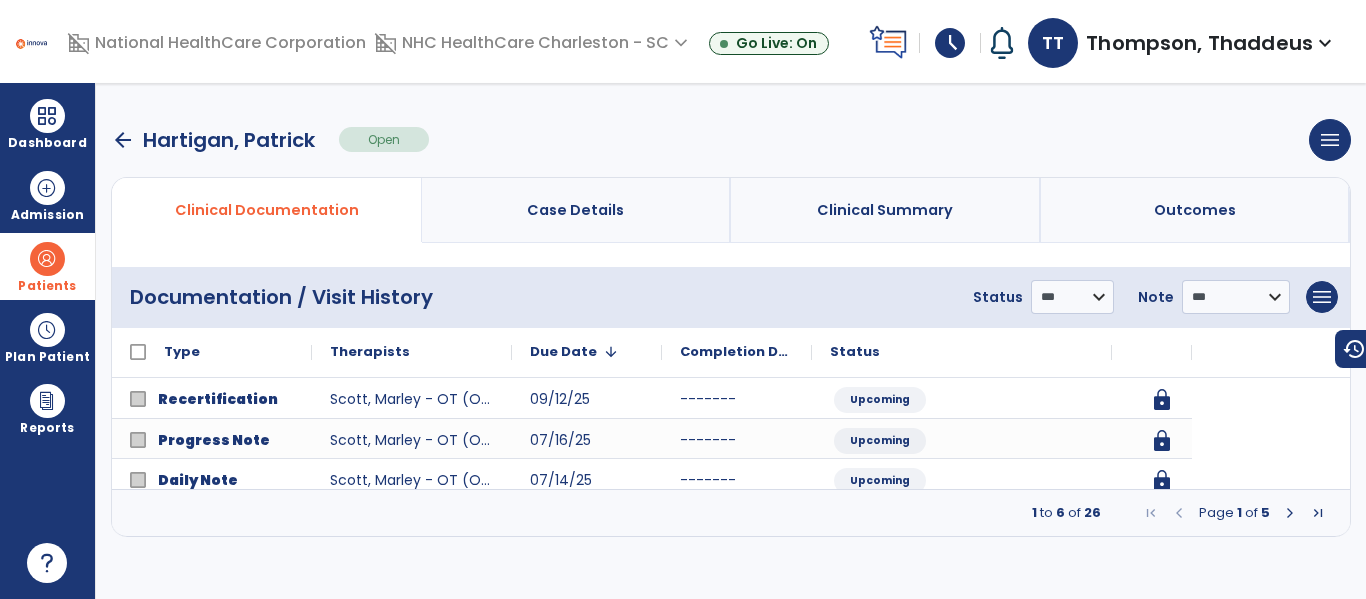 scroll, scrollTop: 0, scrollLeft: 0, axis: both 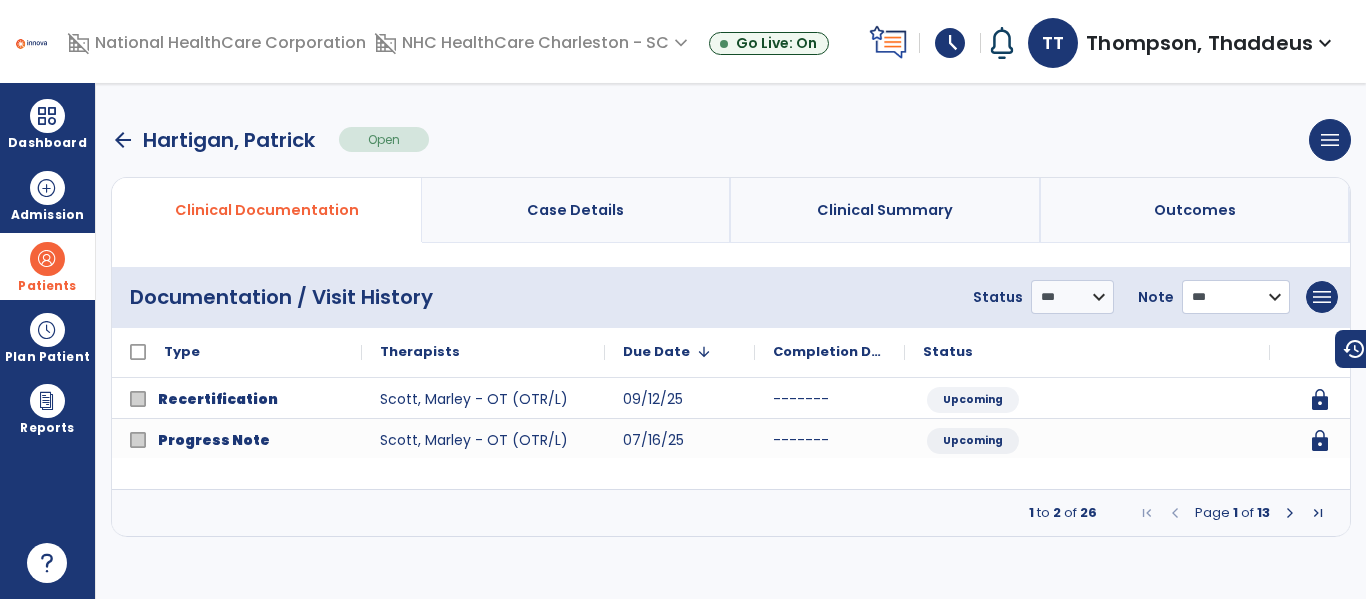 click on "**********" at bounding box center (1072, 297) 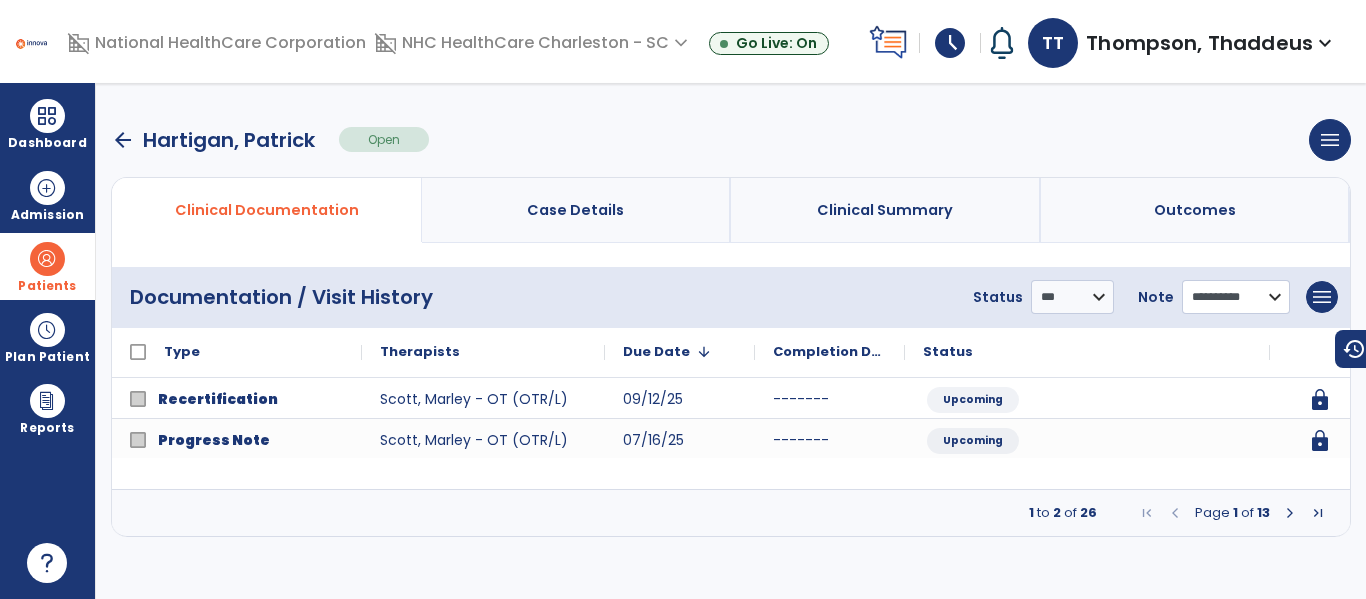 click on "**********" at bounding box center [1072, 297] 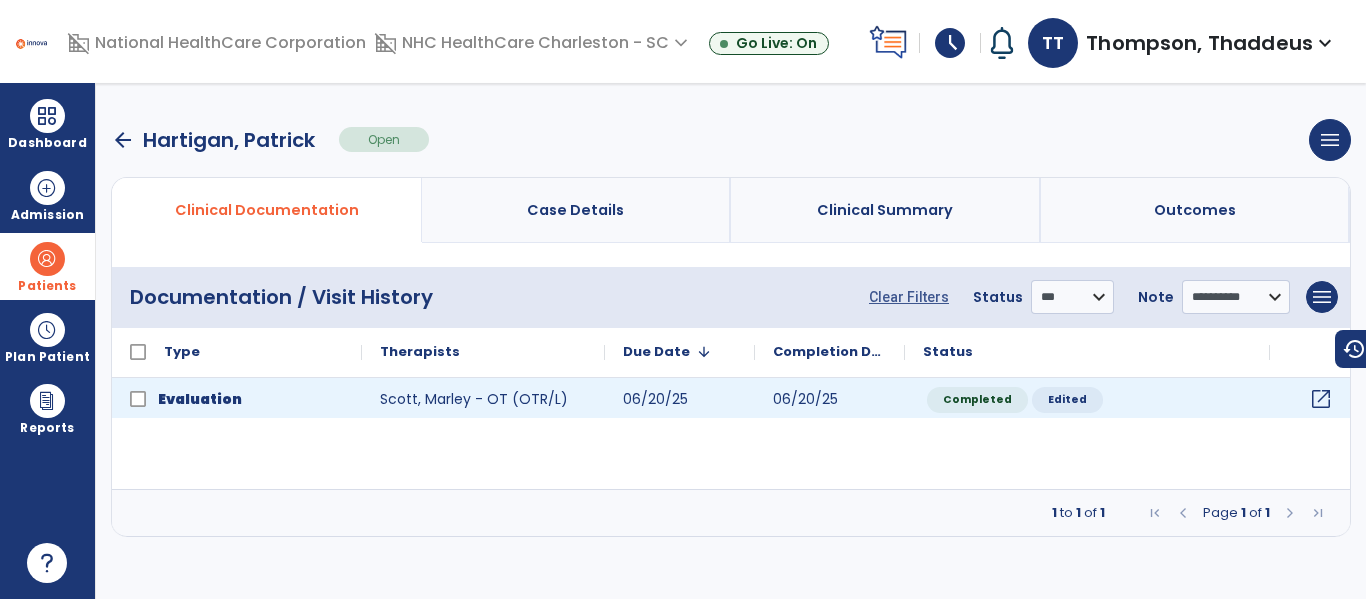 click on "open_in_new" 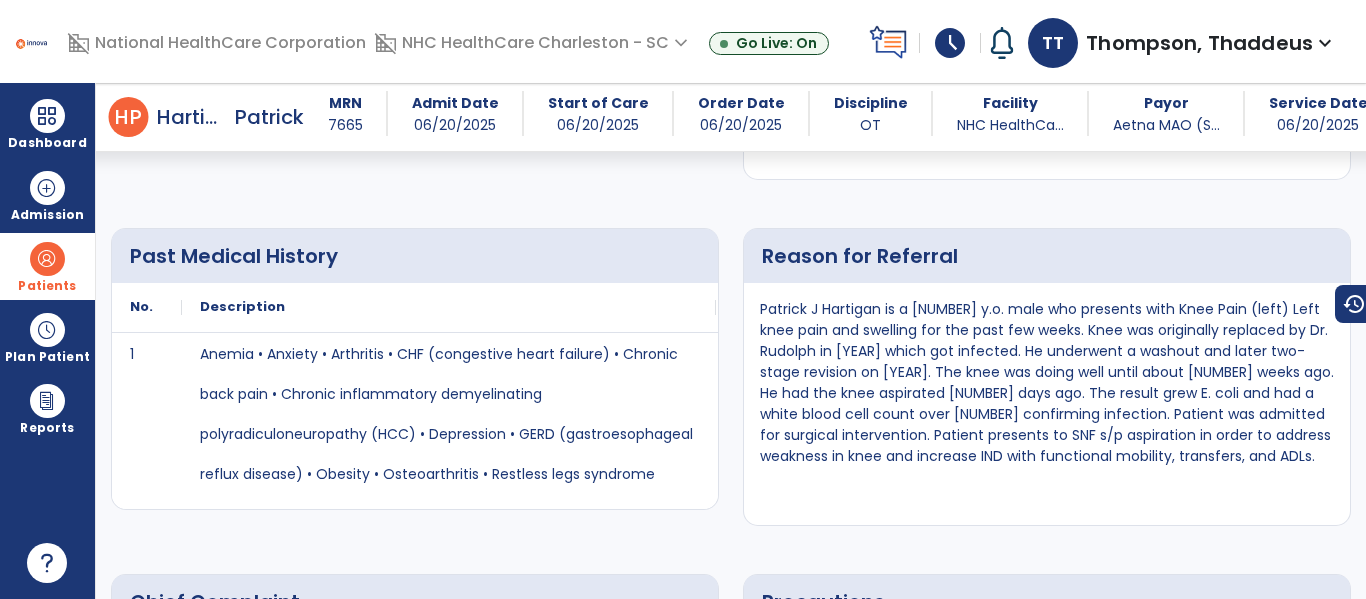 scroll, scrollTop: 0, scrollLeft: 0, axis: both 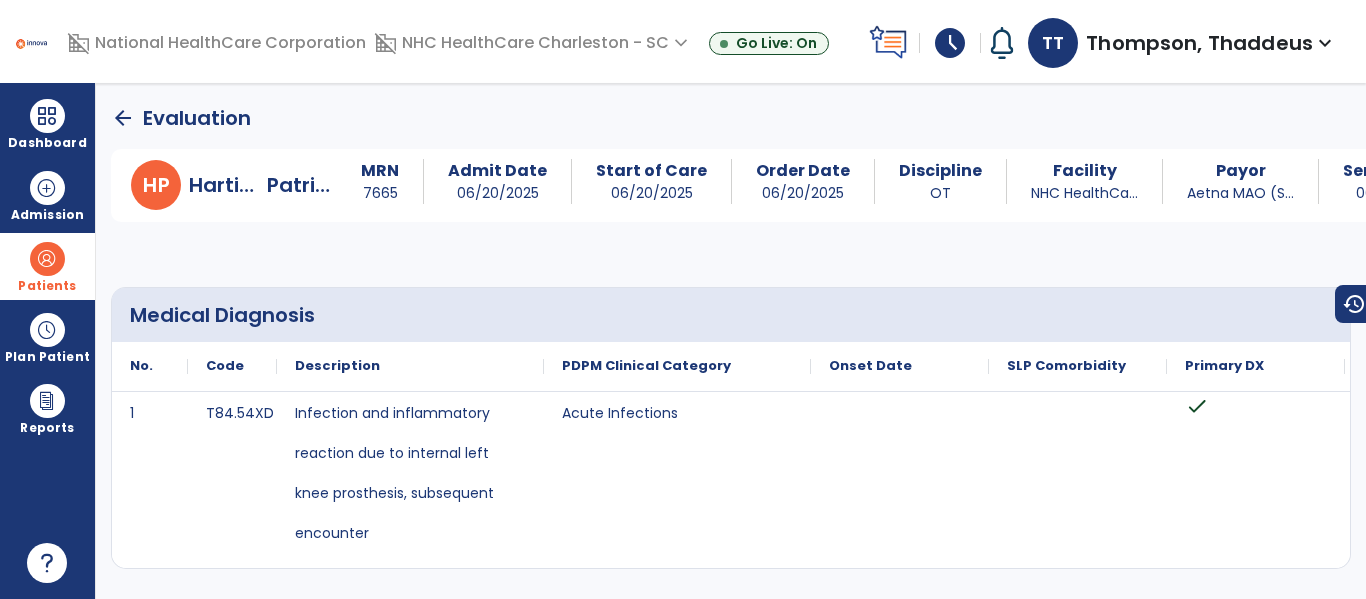 click on "arrow_back" 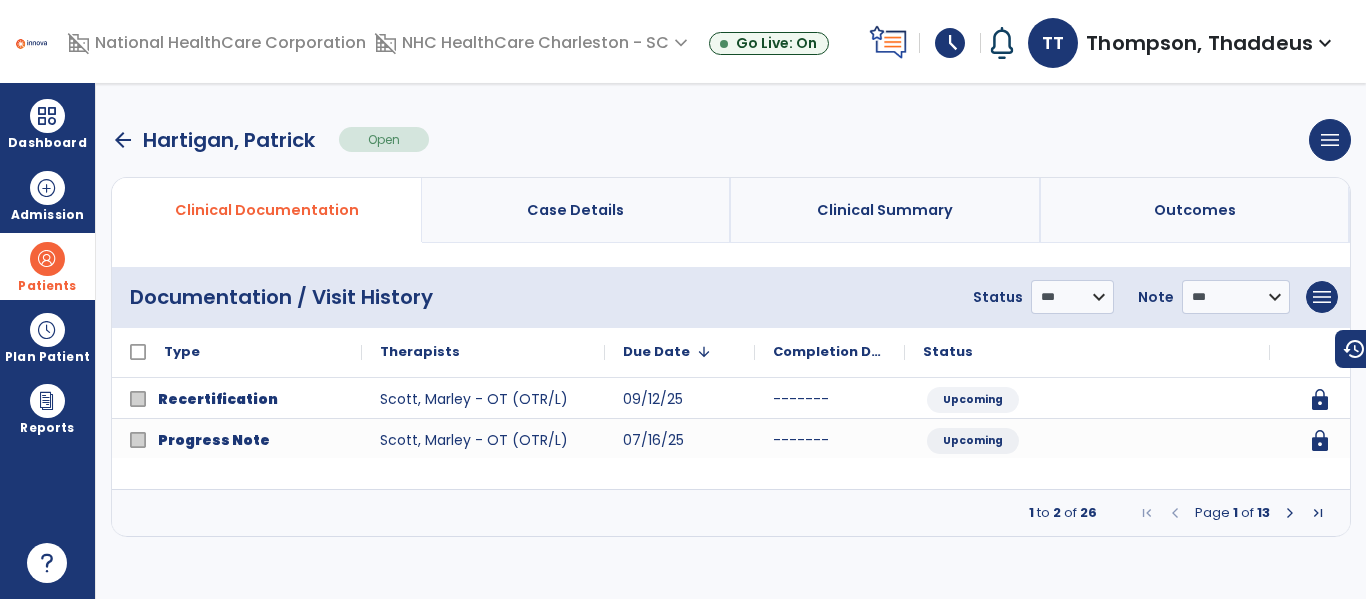 click on "arrow_back" at bounding box center (123, 140) 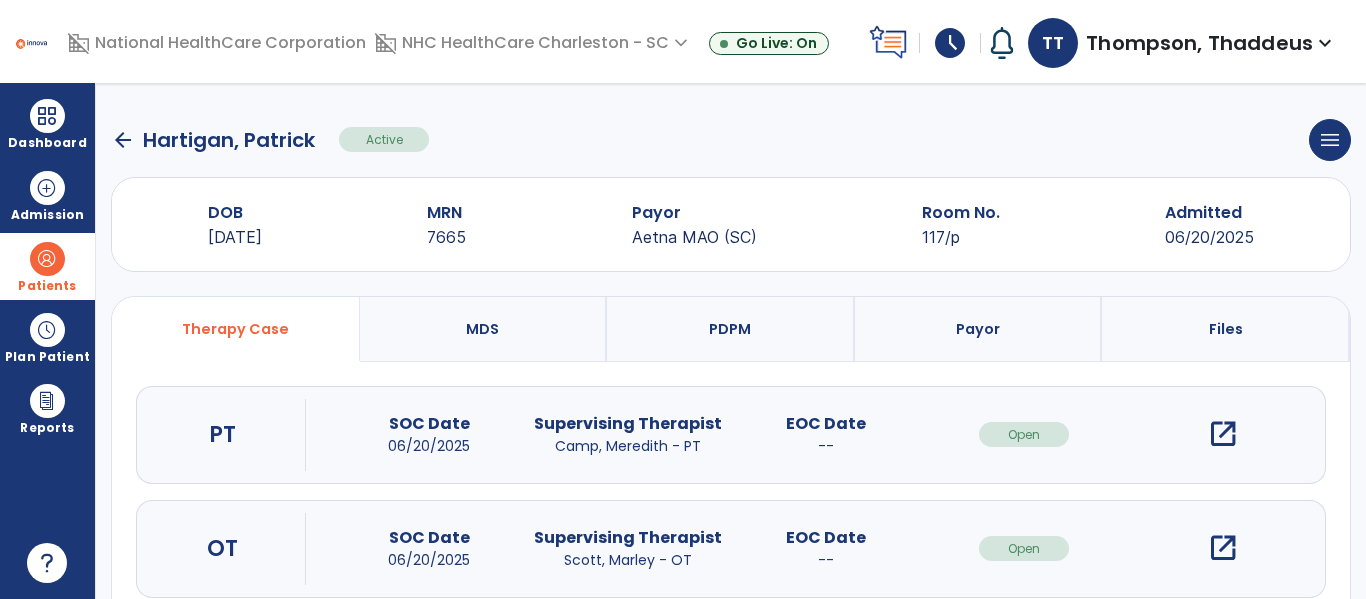 click on "arrow_back" 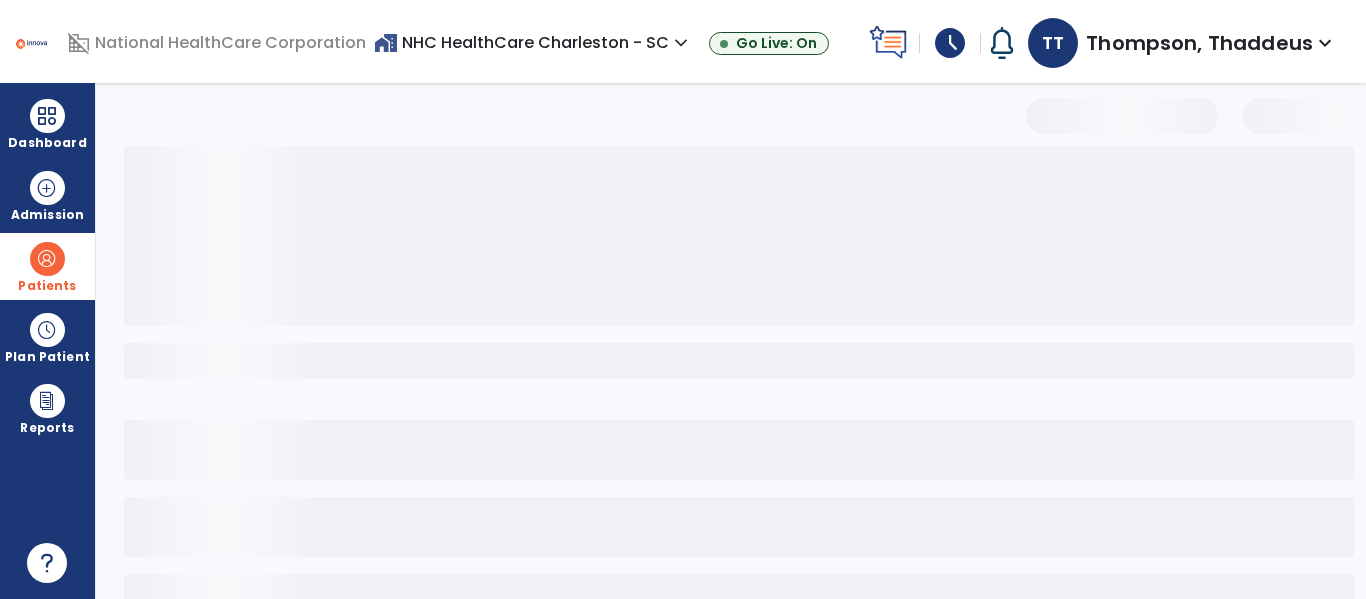 select on "***" 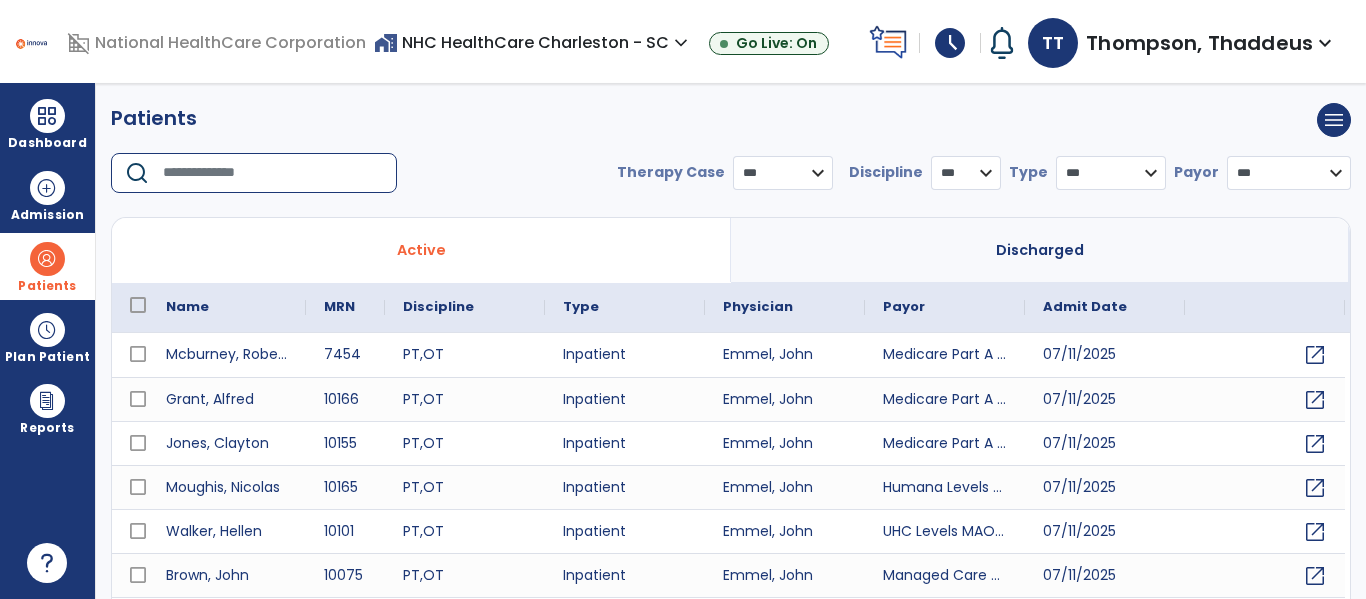 click at bounding box center [273, 173] 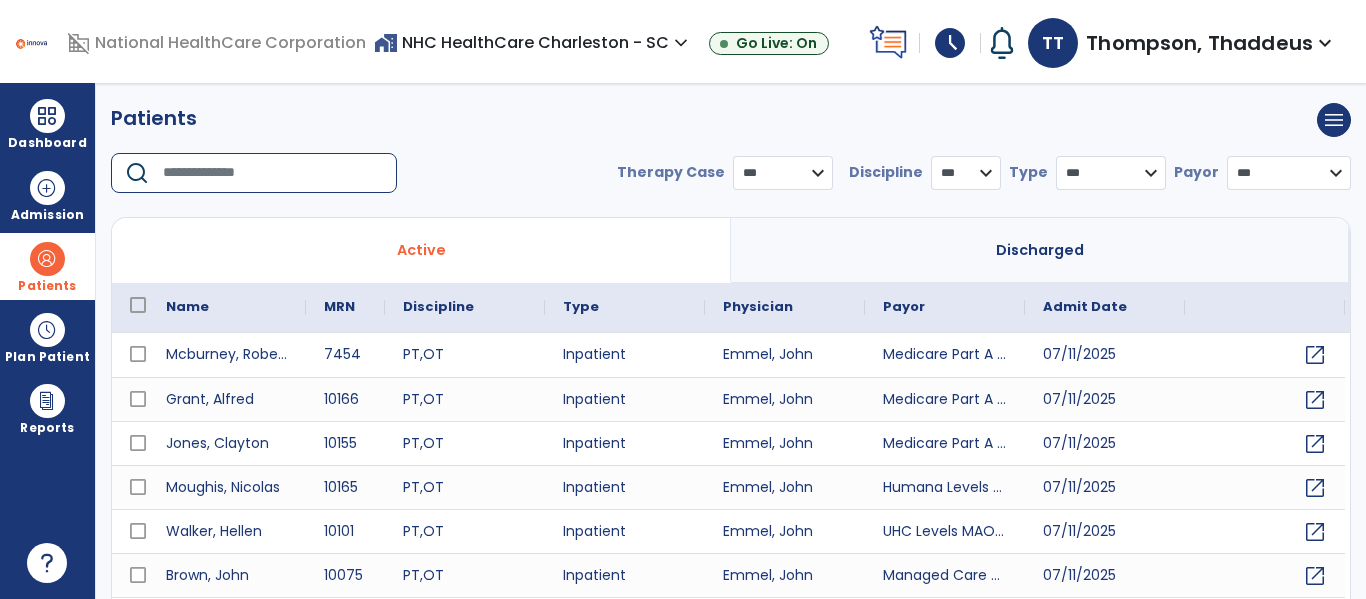 click at bounding box center [273, 173] 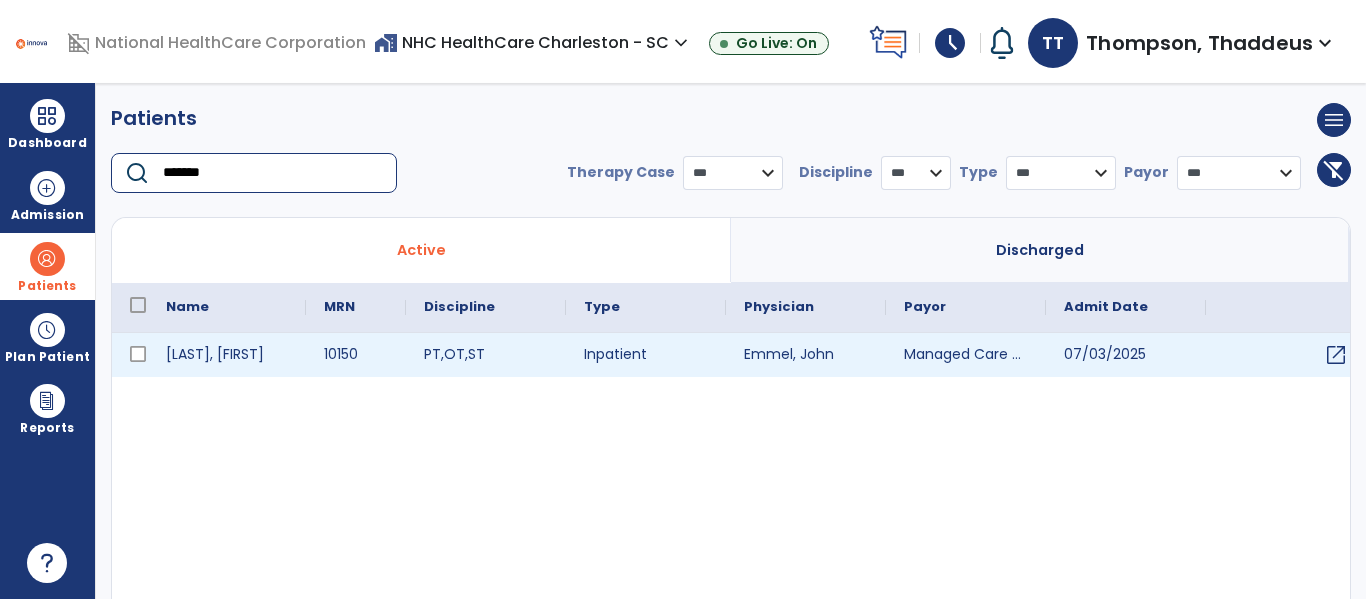 type on "*******" 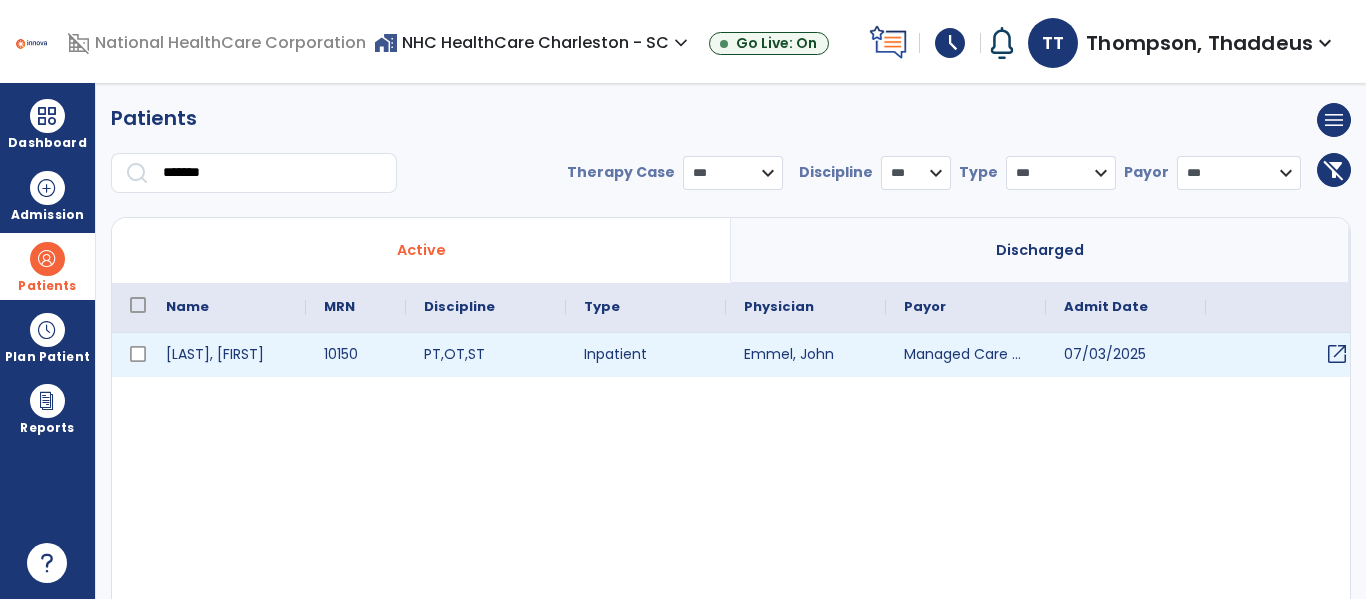 click on "open_in_new" at bounding box center [1337, 354] 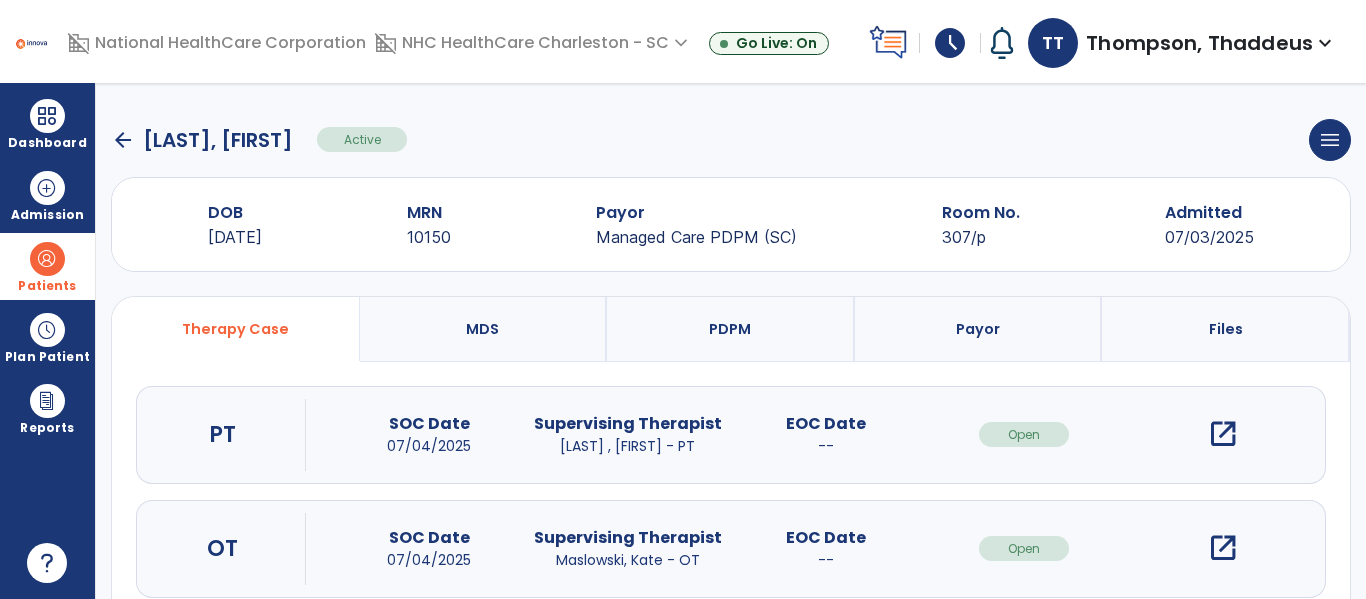 scroll, scrollTop: 162, scrollLeft: 0, axis: vertical 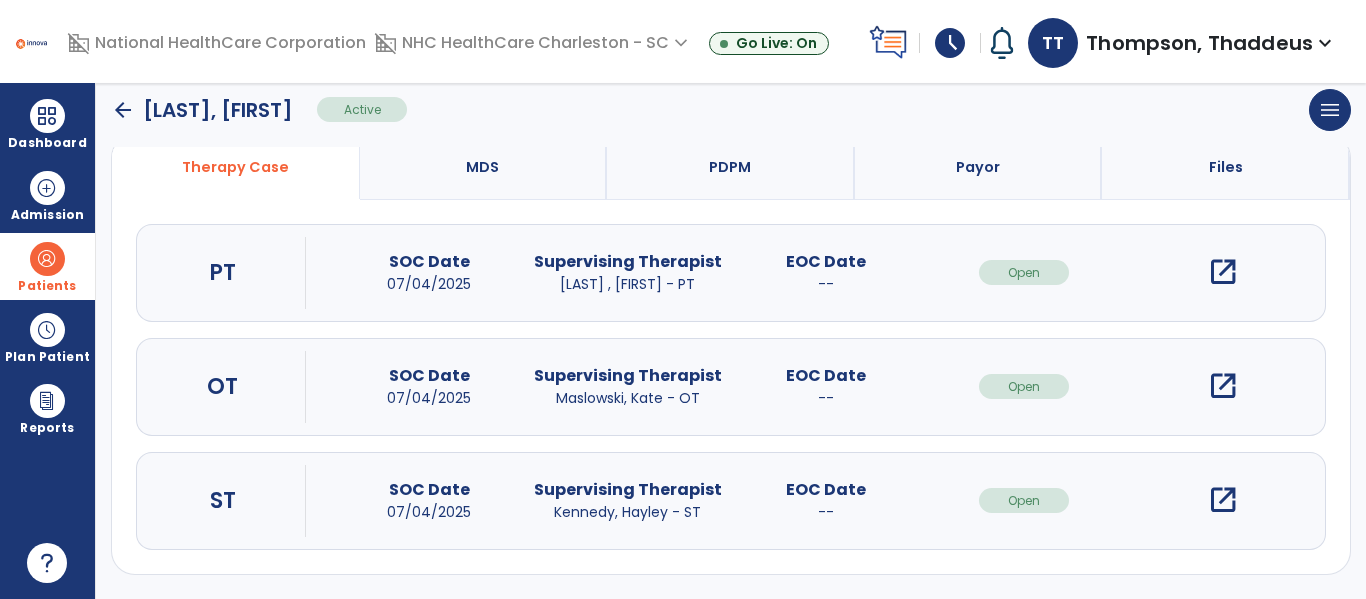 click on "open_in_new" at bounding box center [1223, 386] 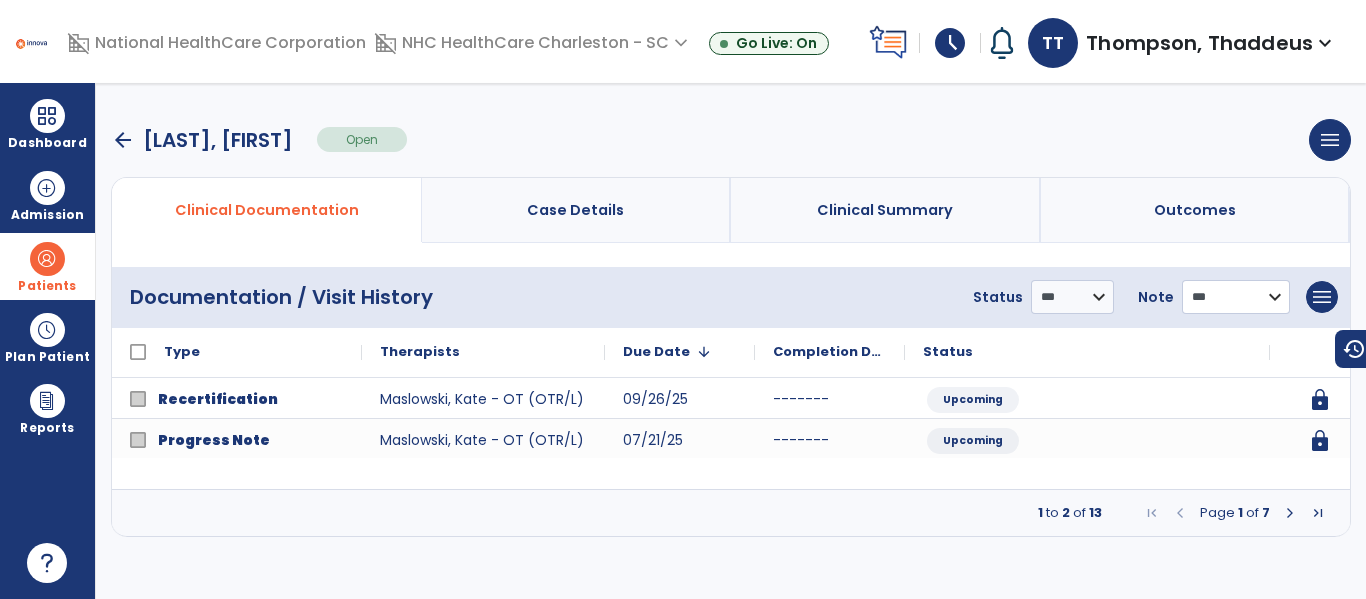 click on "**********" at bounding box center [1072, 297] 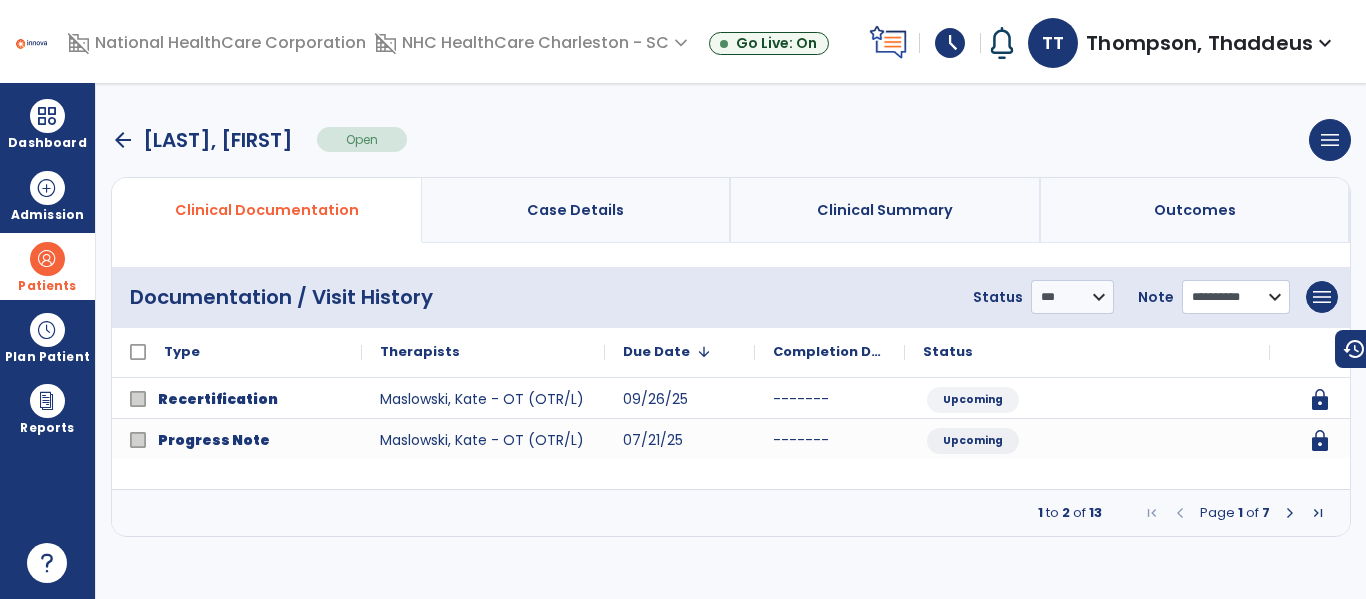 click on "**********" at bounding box center (1072, 297) 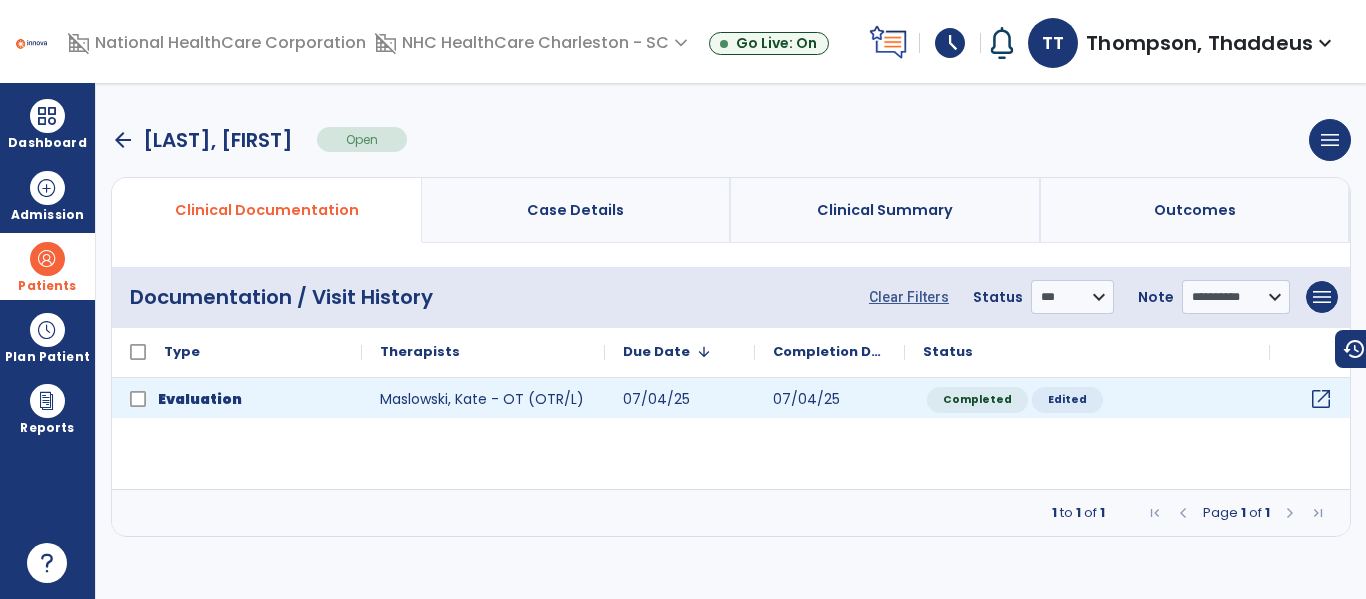 click on "open_in_new" 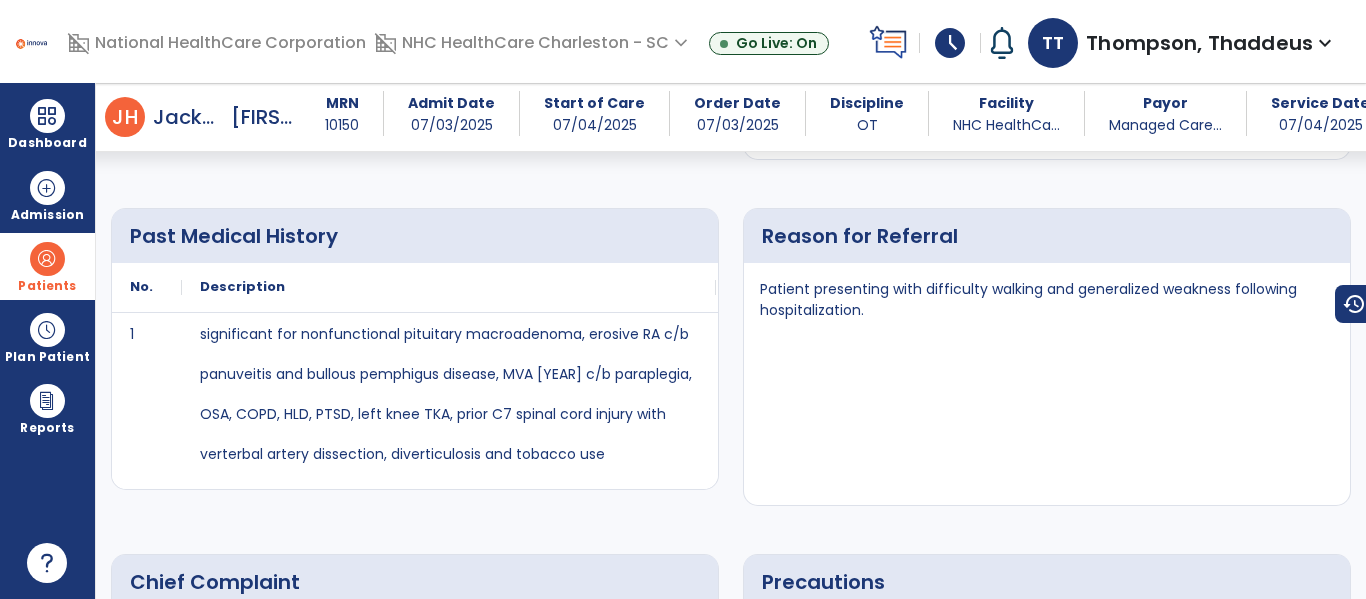 scroll, scrollTop: 0, scrollLeft: 0, axis: both 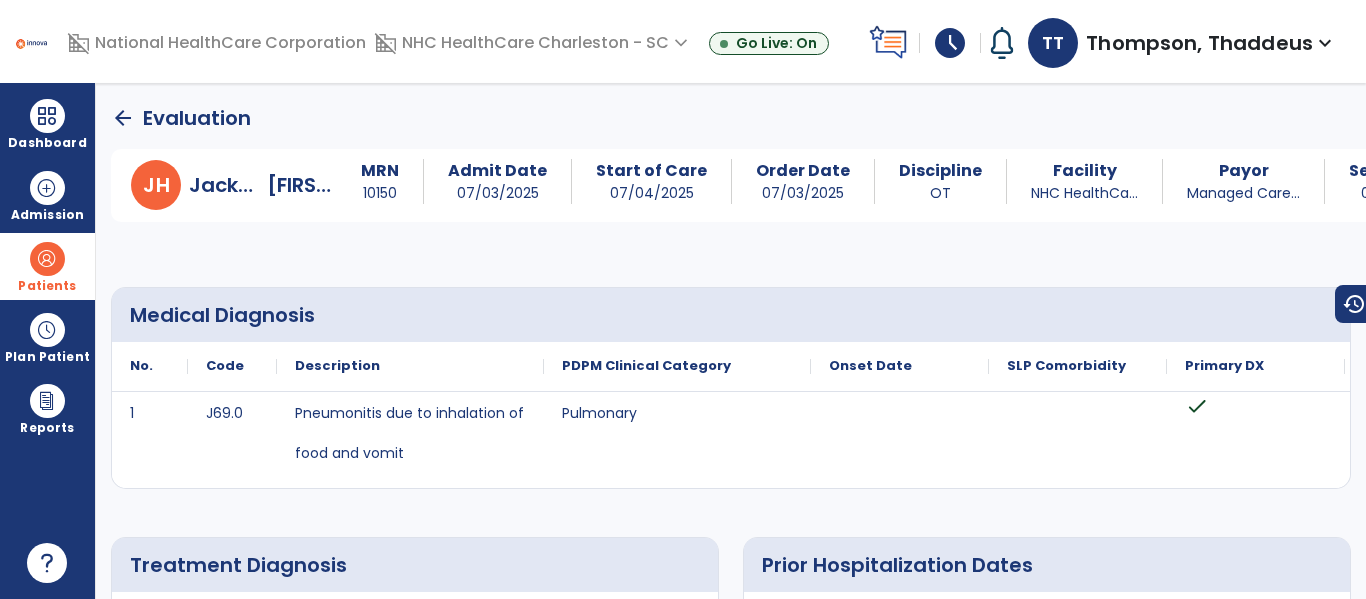 click on "arrow_back" 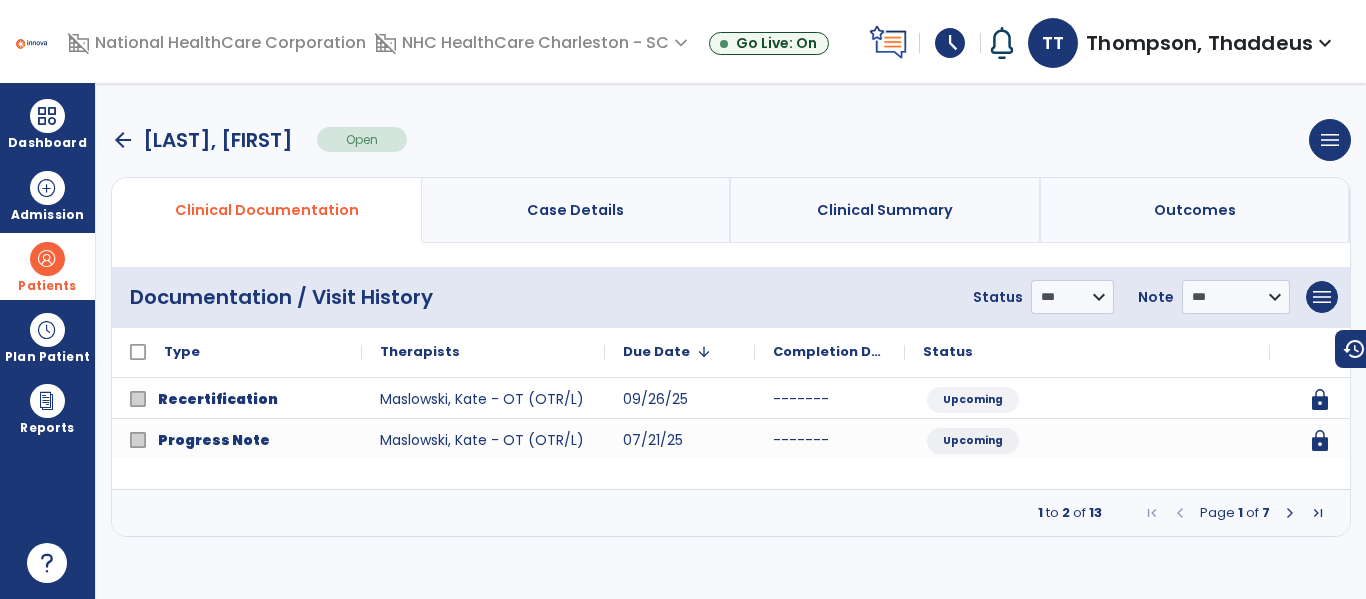 click on "arrow_back" at bounding box center (123, 140) 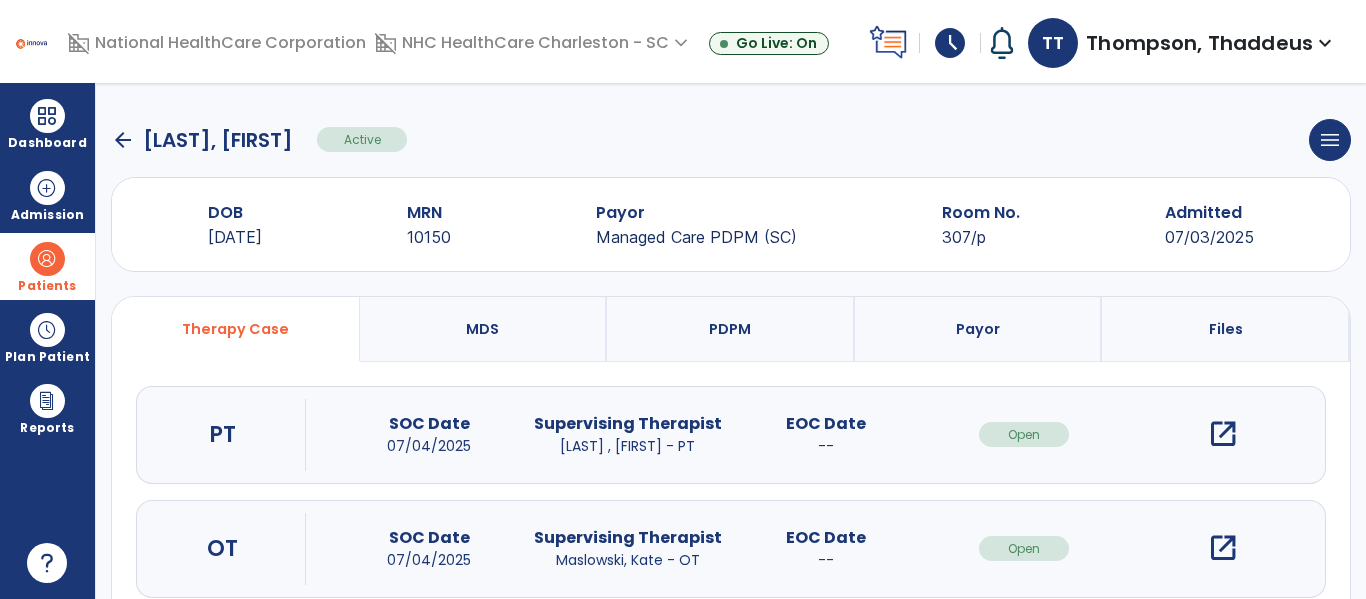 click on "arrow_back" 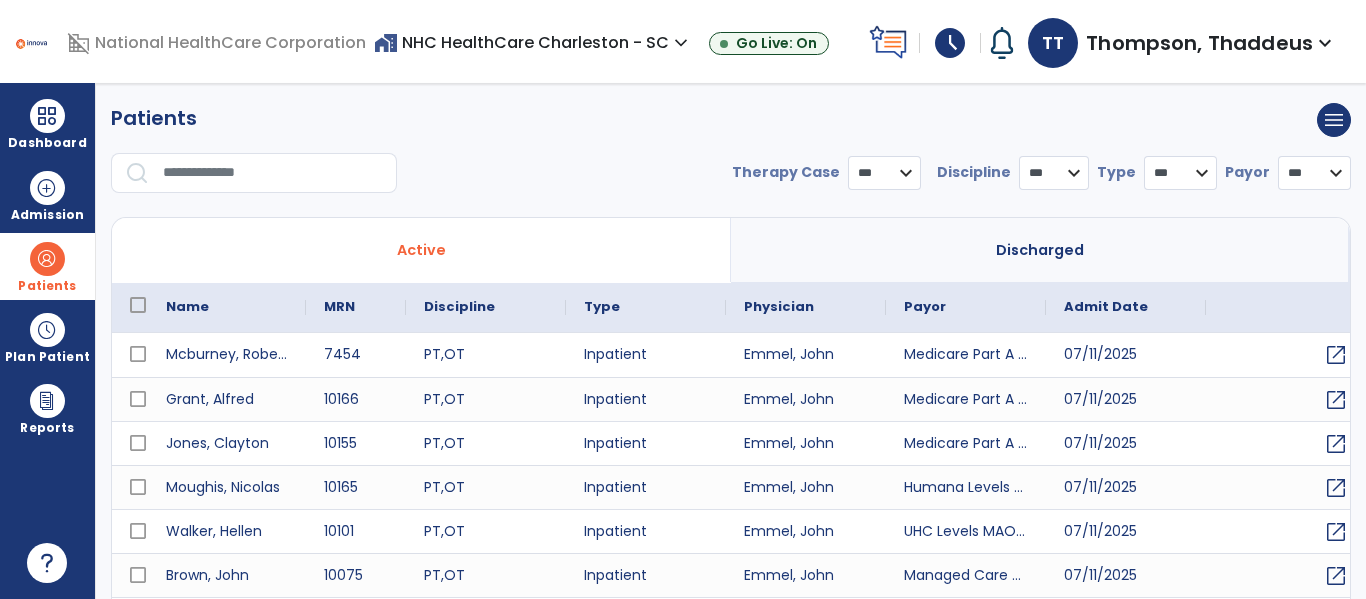 select on "***" 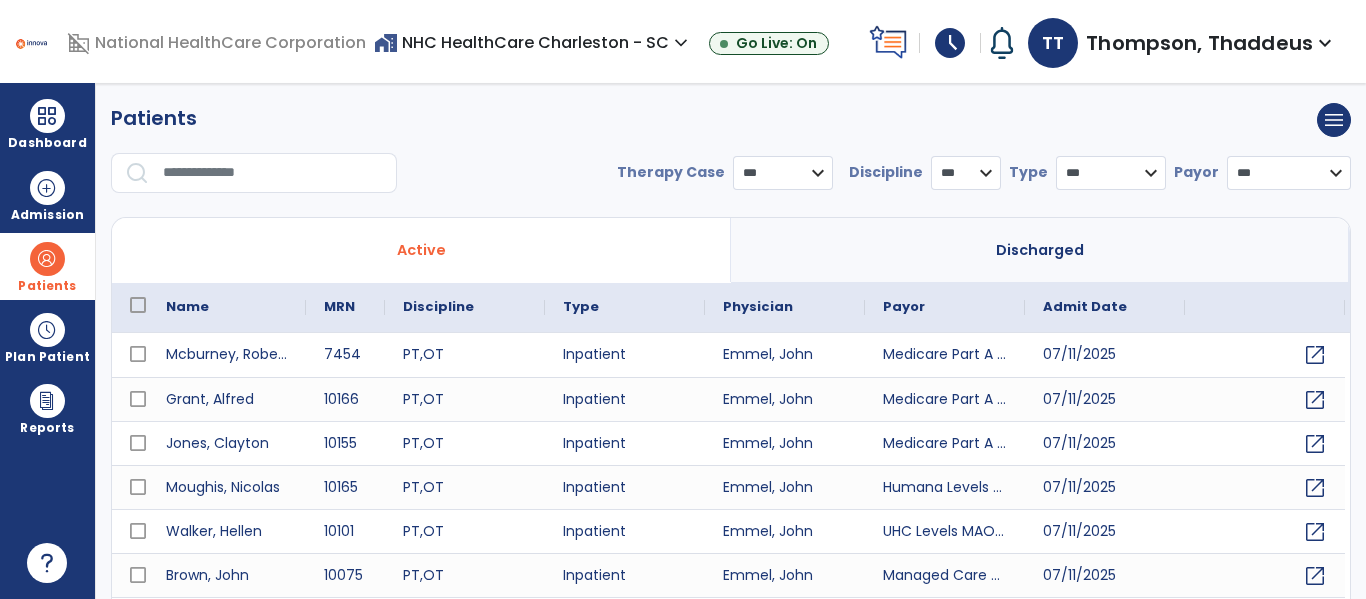click at bounding box center (273, 173) 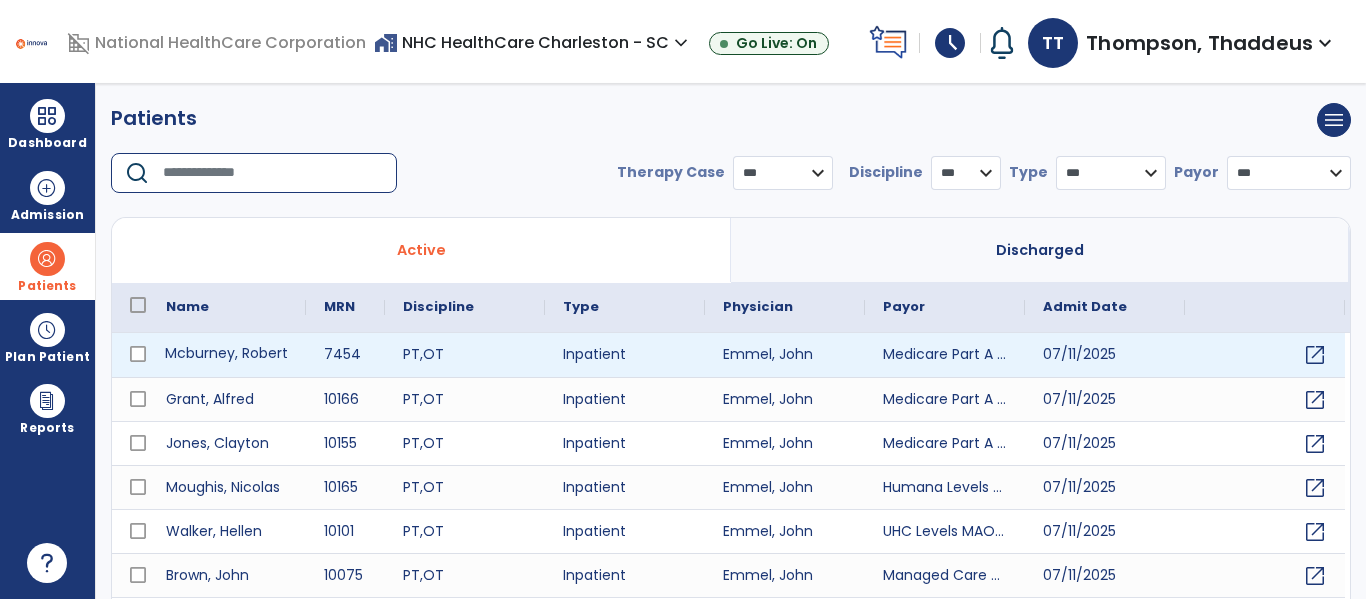 click on "Mcburney, Robert" at bounding box center [227, 355] 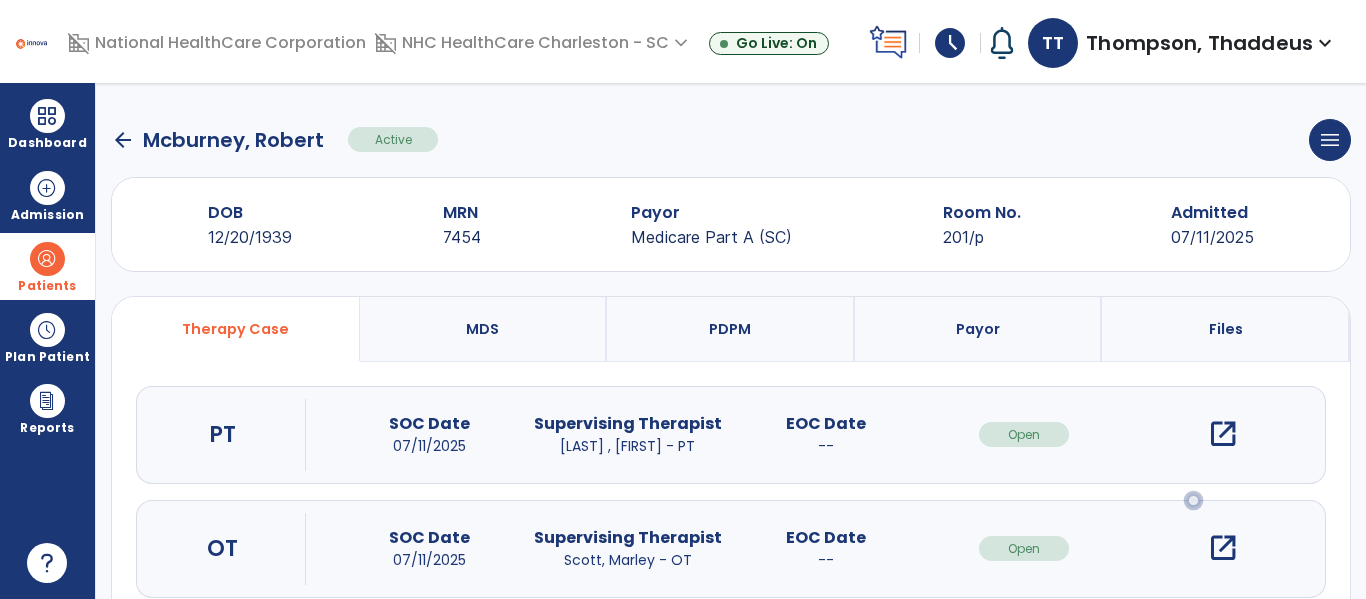 scroll, scrollTop: 162, scrollLeft: 0, axis: vertical 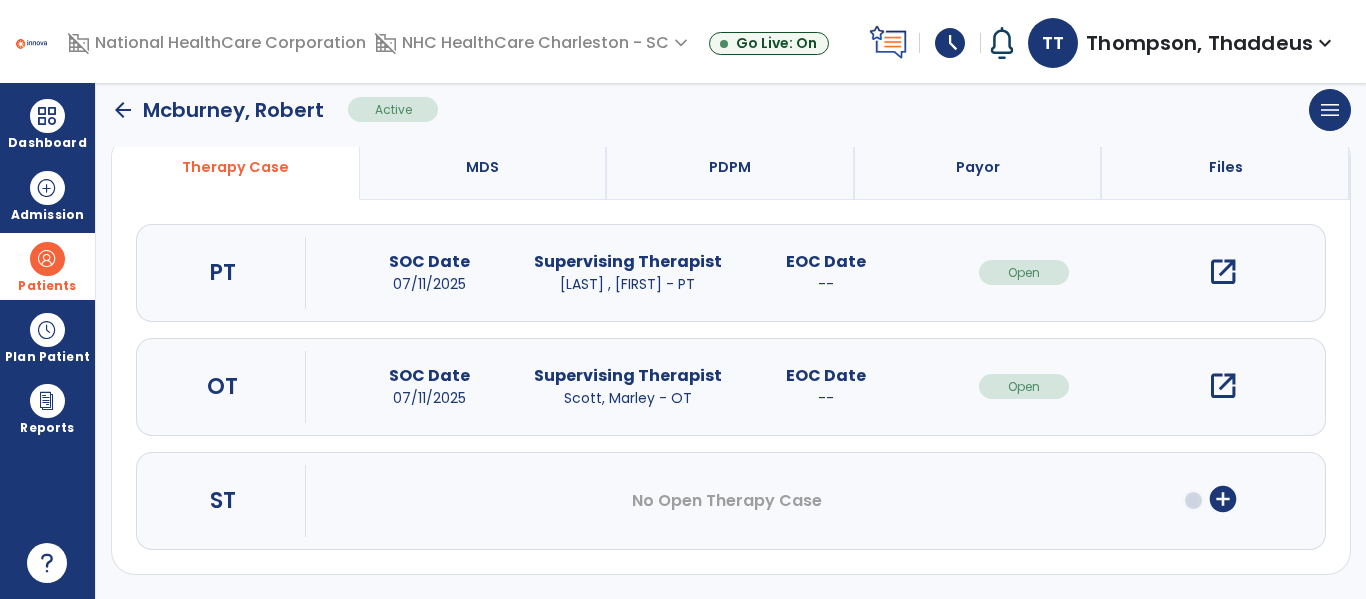 click on "open_in_new" at bounding box center (1223, 386) 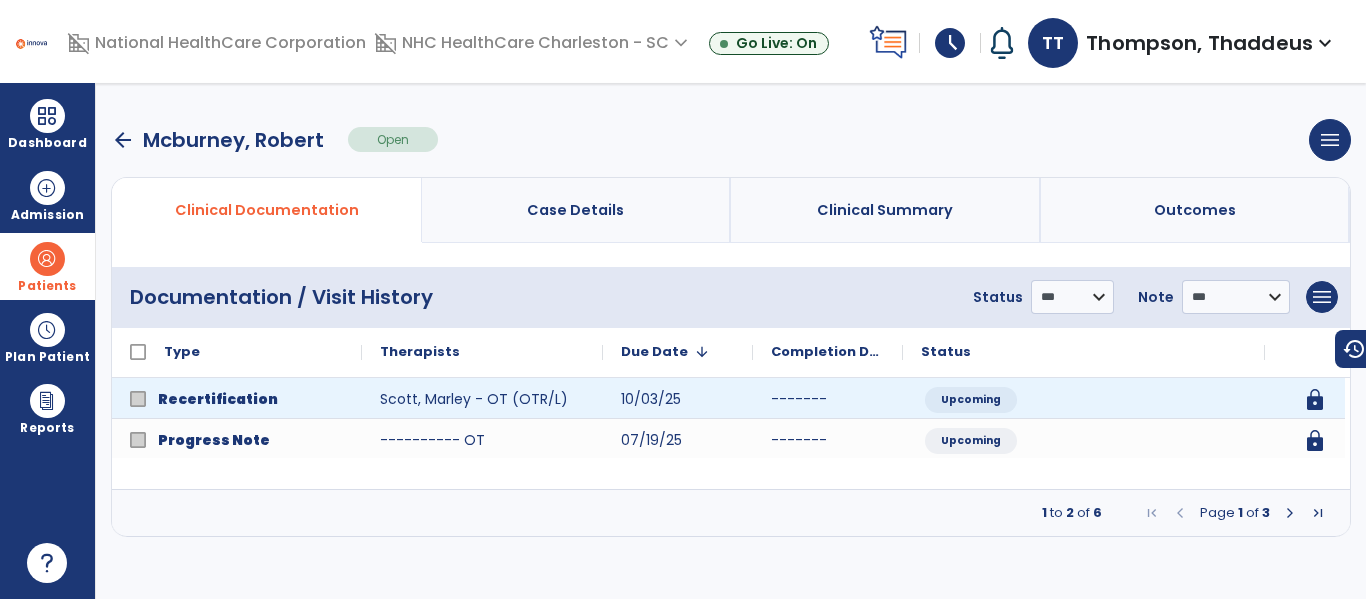 scroll, scrollTop: 0, scrollLeft: 0, axis: both 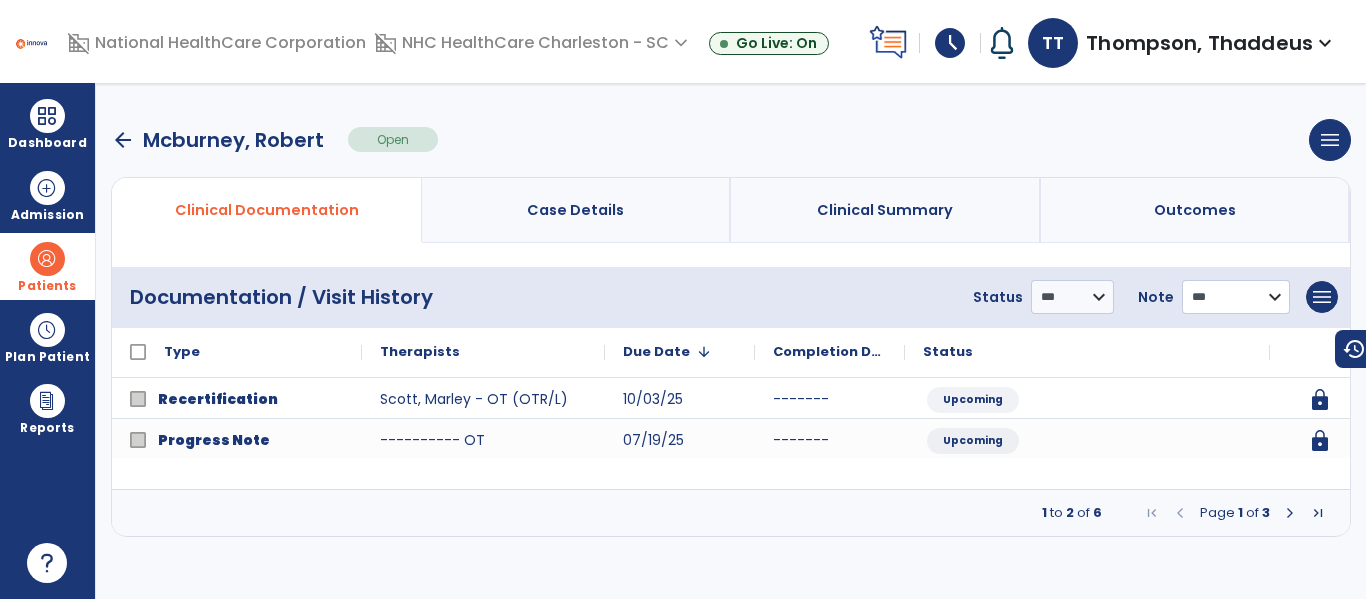 click on "**********" at bounding box center (1072, 297) 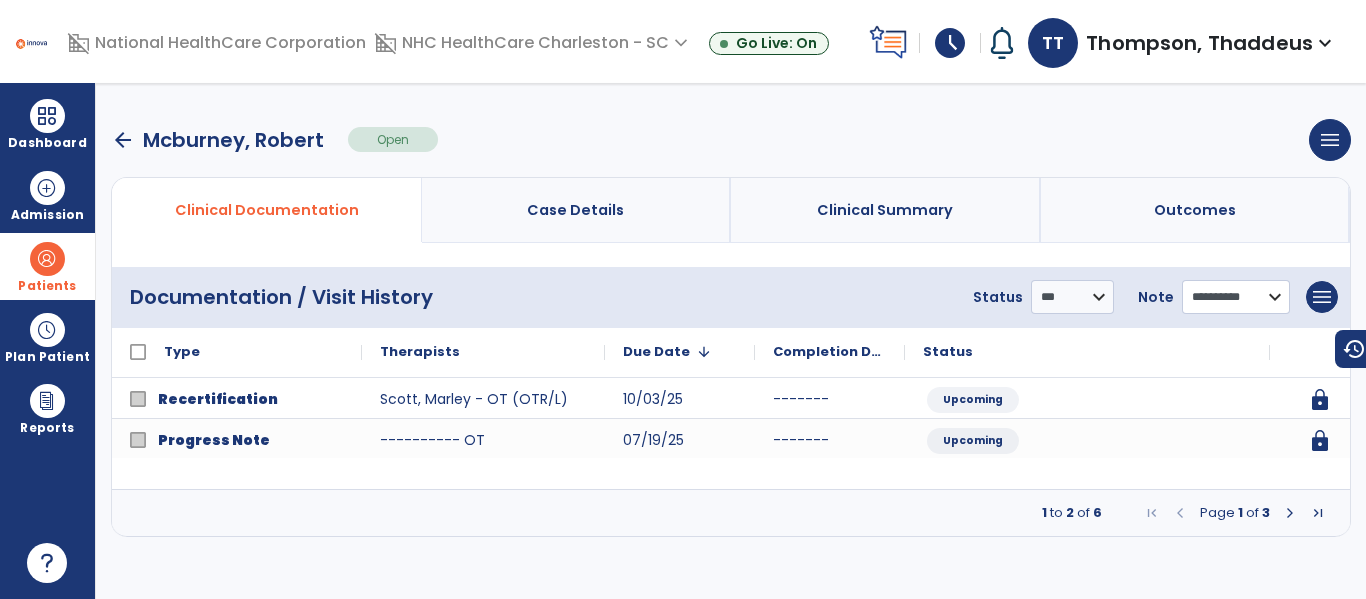 click on "**********" at bounding box center (1072, 297) 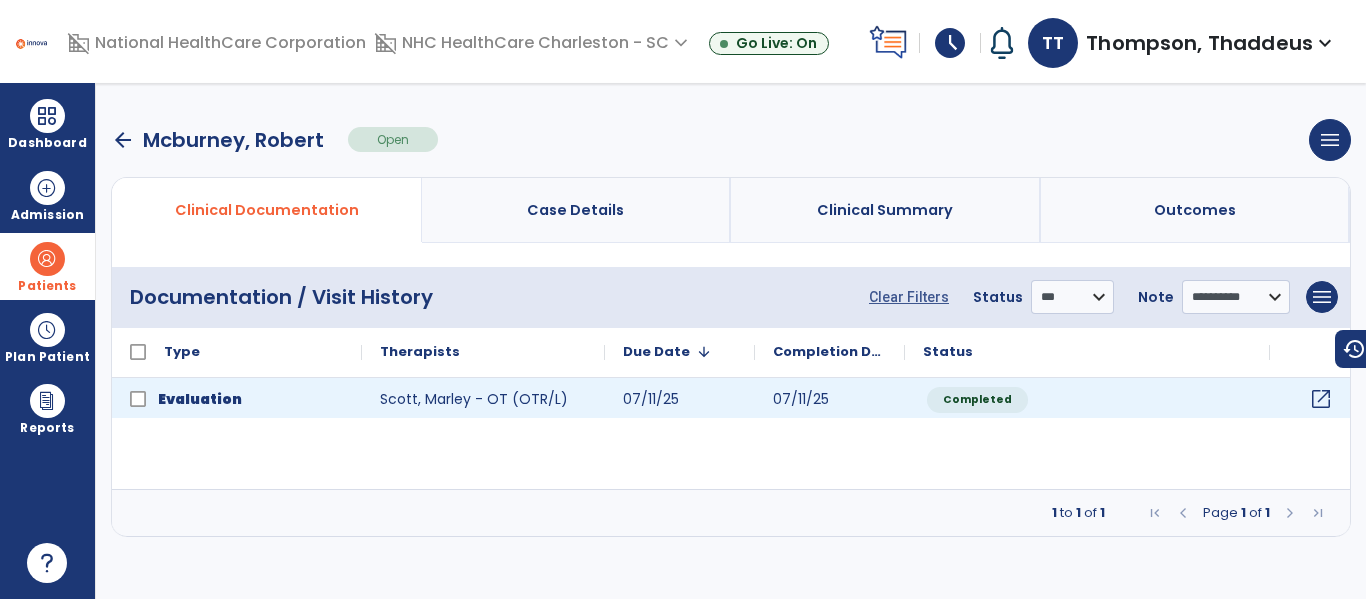 click on "open_in_new" 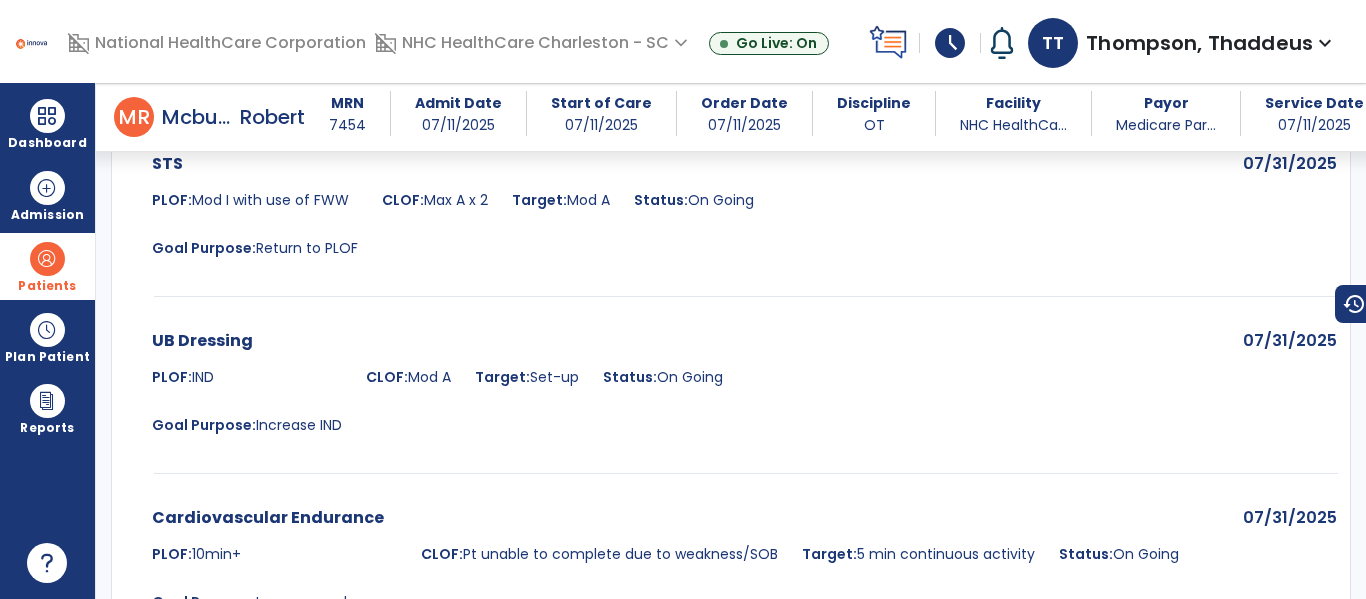 scroll, scrollTop: 3878, scrollLeft: 0, axis: vertical 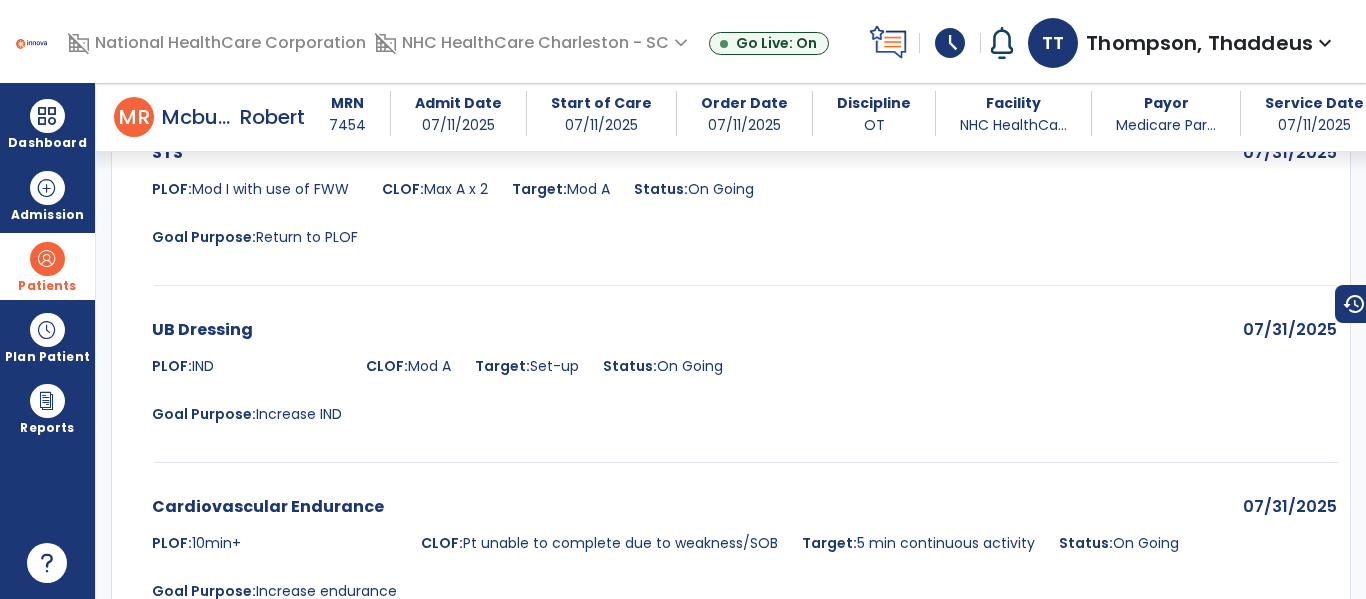 drag, startPoint x: 971, startPoint y: 391, endPoint x: 842, endPoint y: 309, distance: 152.85614 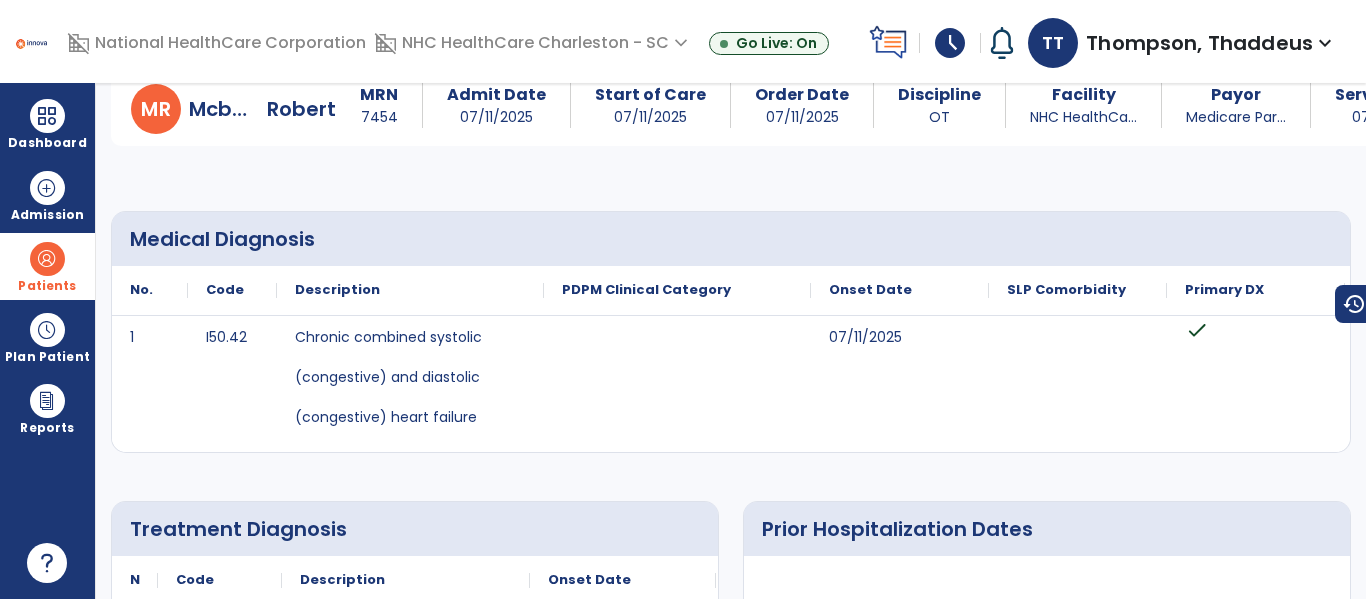 scroll, scrollTop: 0, scrollLeft: 0, axis: both 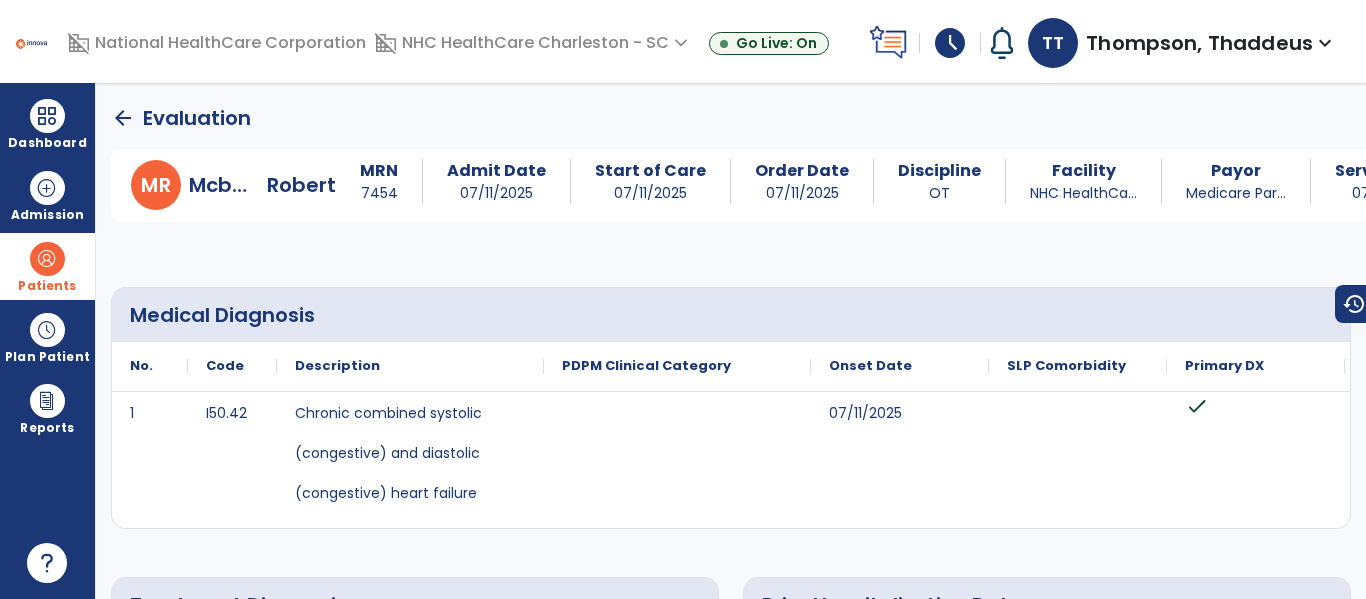 click on "arrow_back" 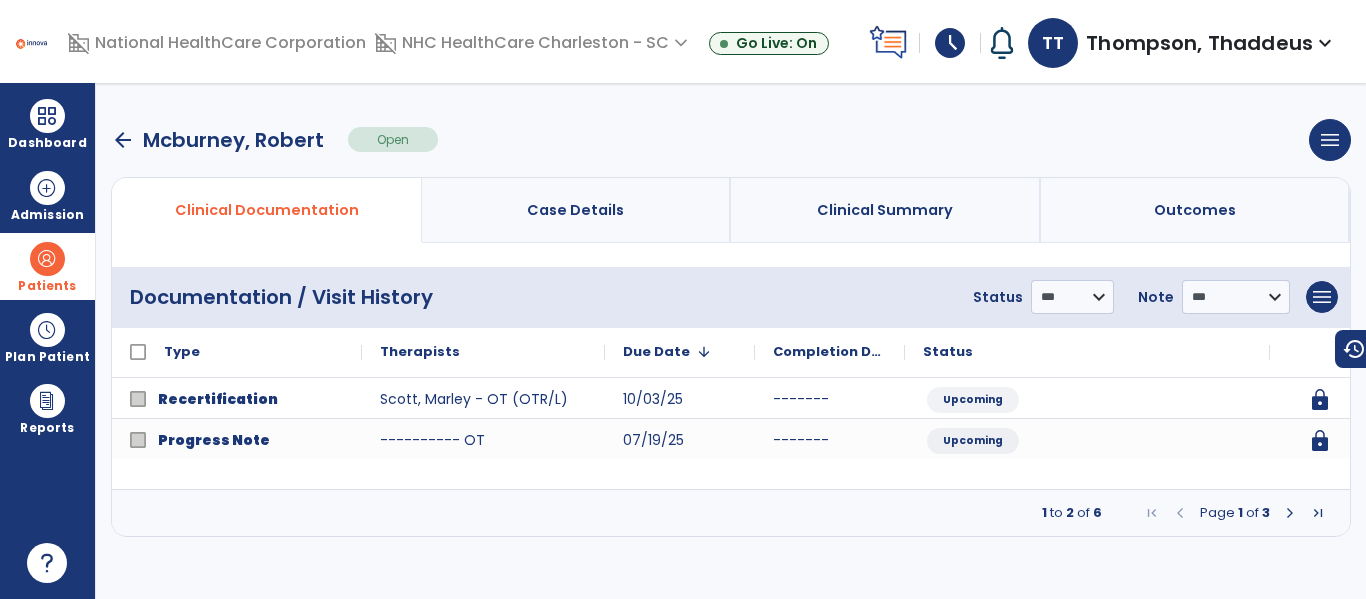 click on "arrow_back" at bounding box center (123, 140) 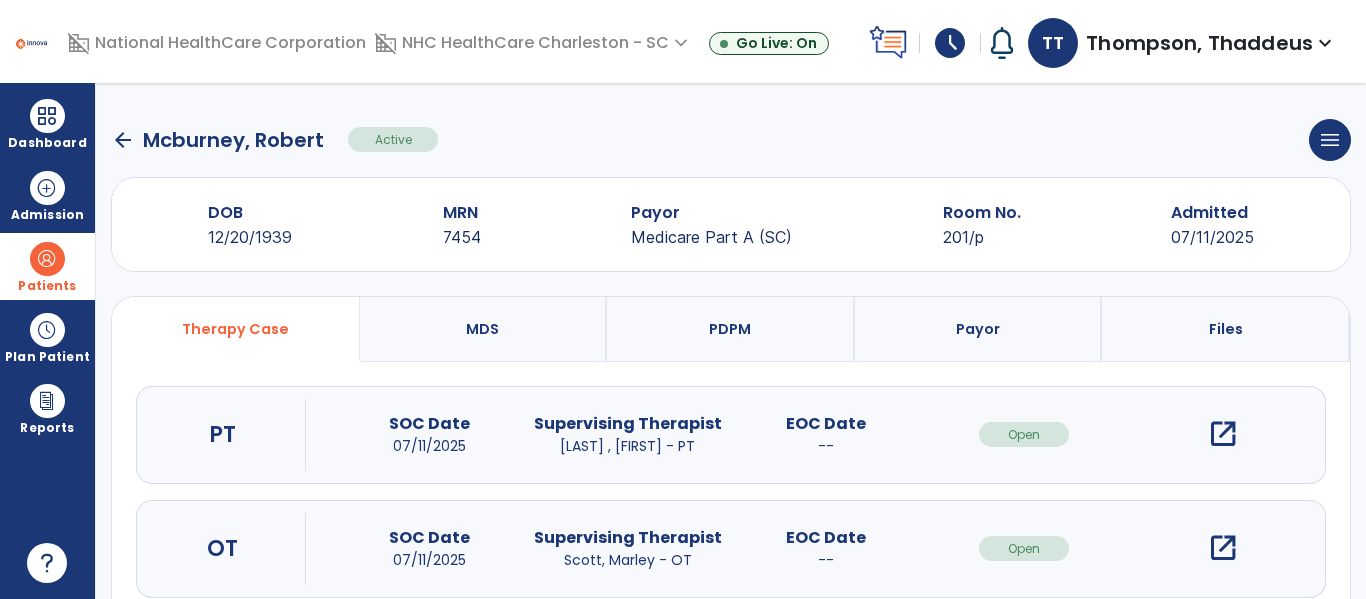 click on "arrow_back" 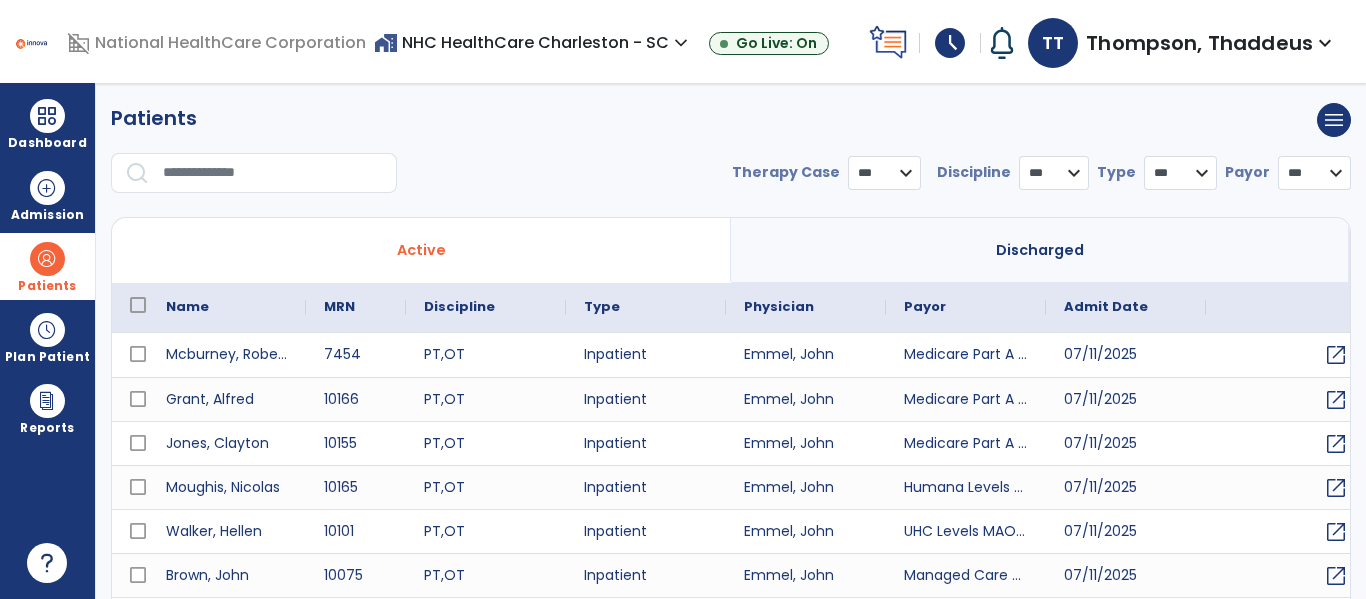 select on "***" 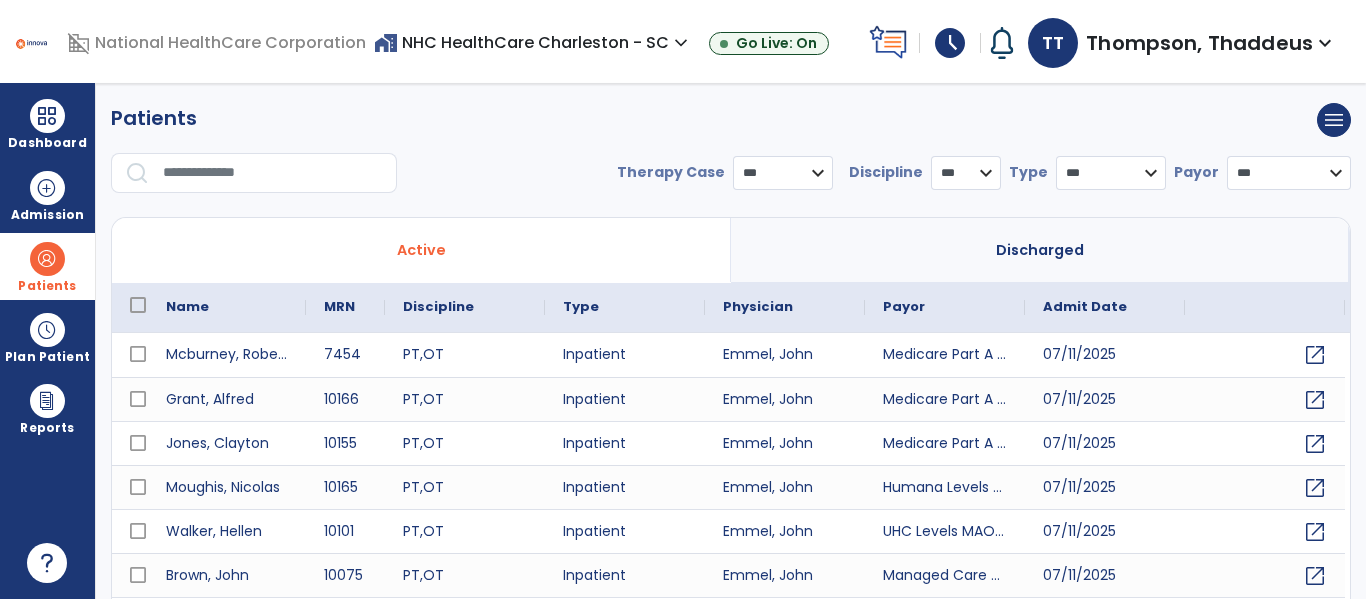 click at bounding box center (273, 173) 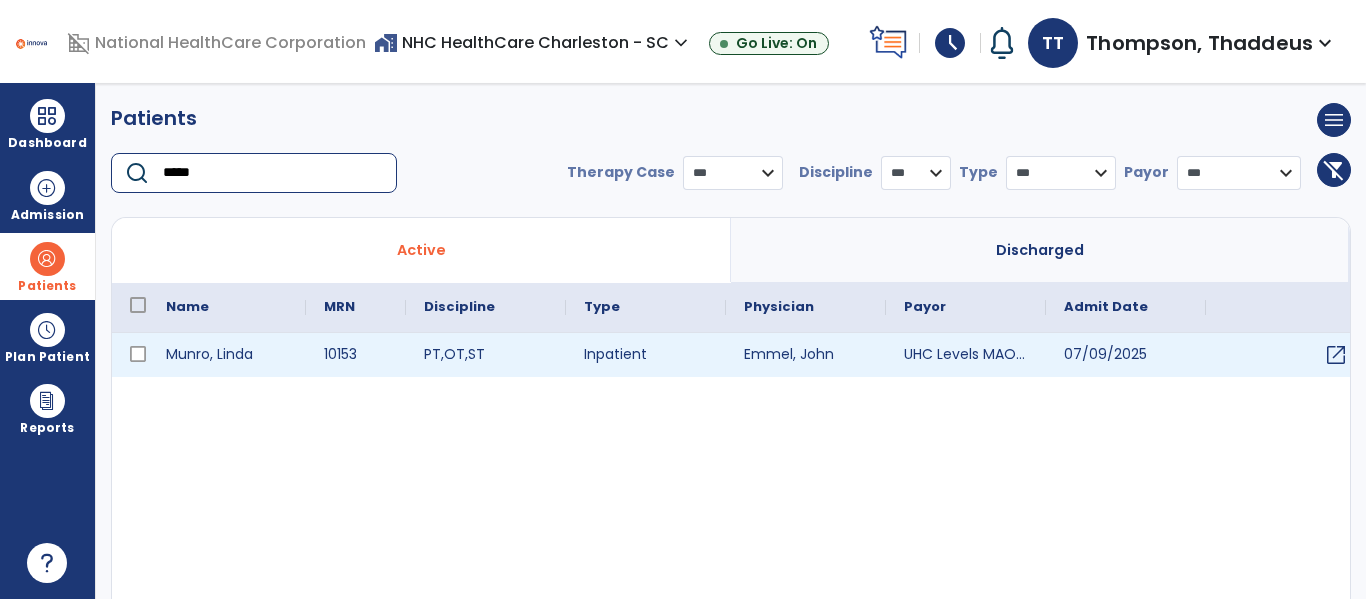 type on "*****" 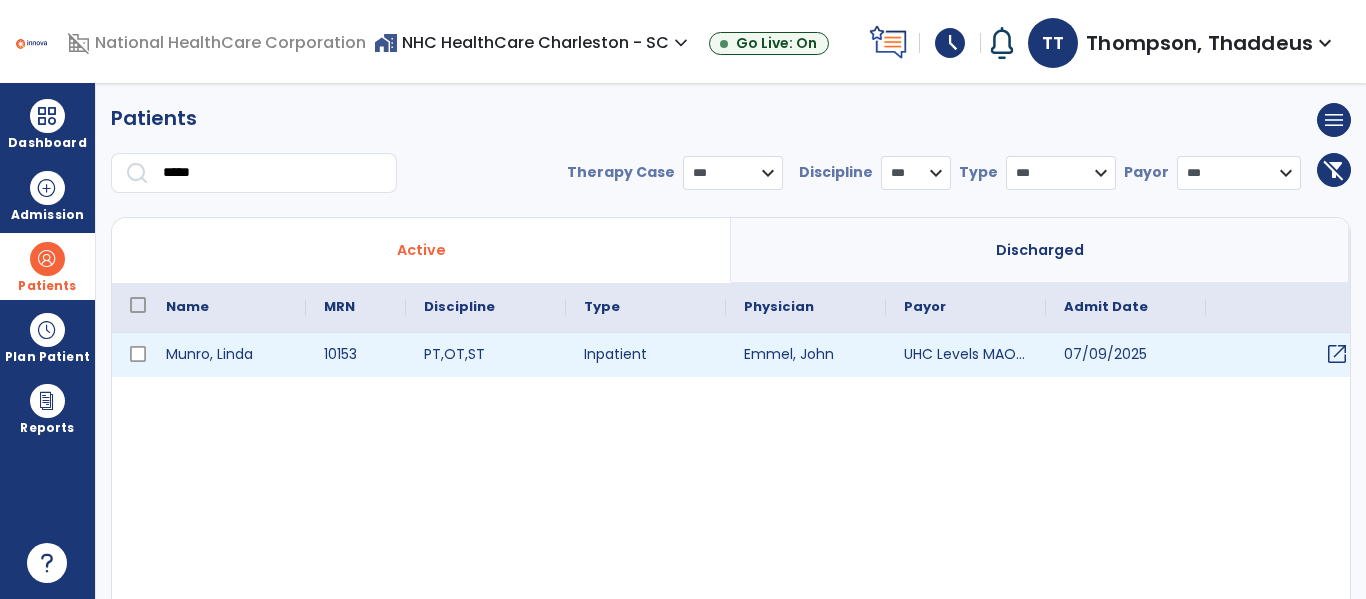 click on "open_in_new" at bounding box center [1337, 354] 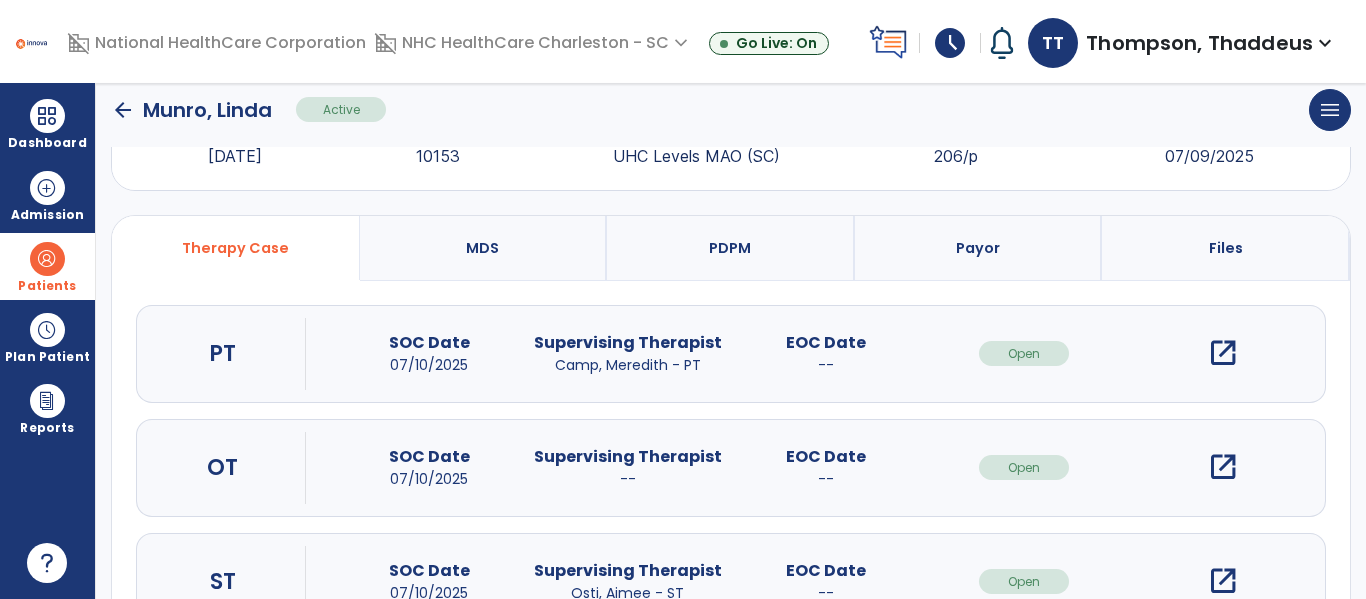 scroll, scrollTop: 82, scrollLeft: 0, axis: vertical 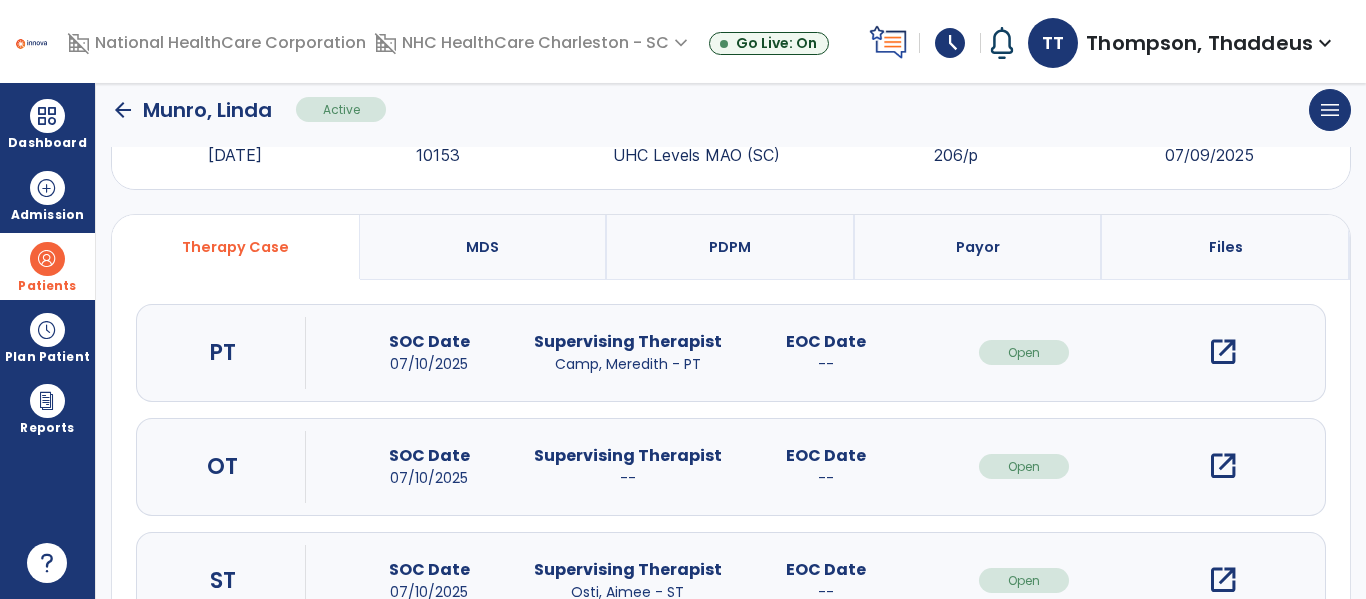 click on "open_in_new" at bounding box center [1223, 466] 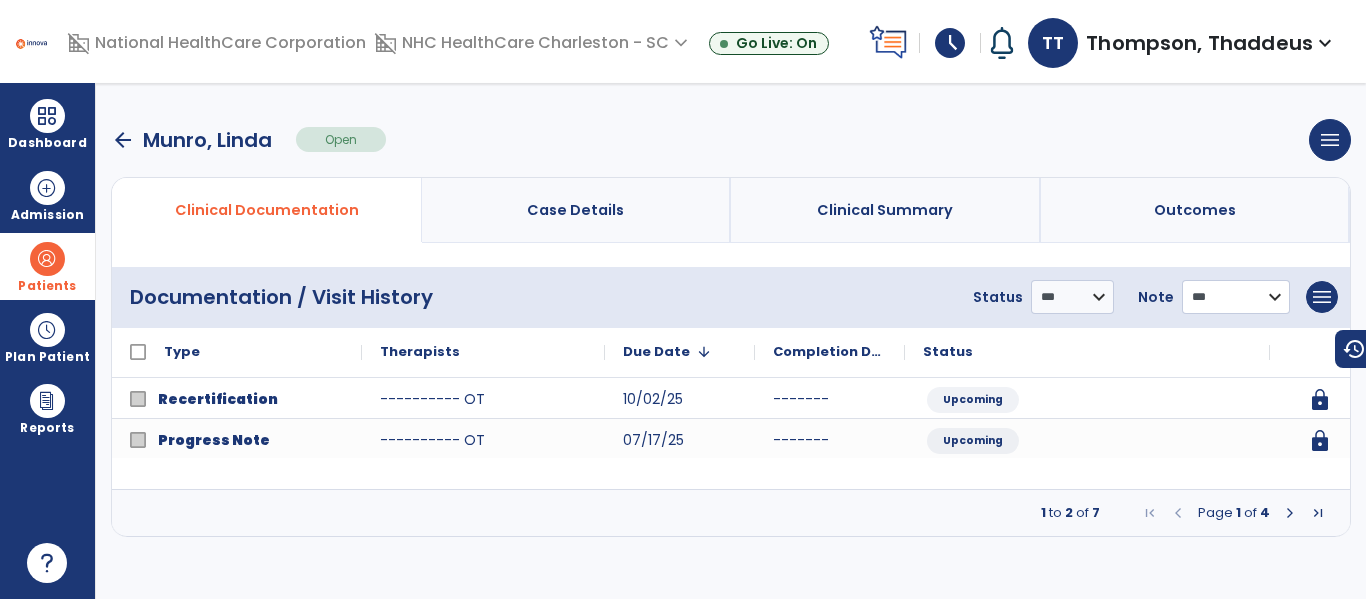 click on "**********" at bounding box center (1072, 297) 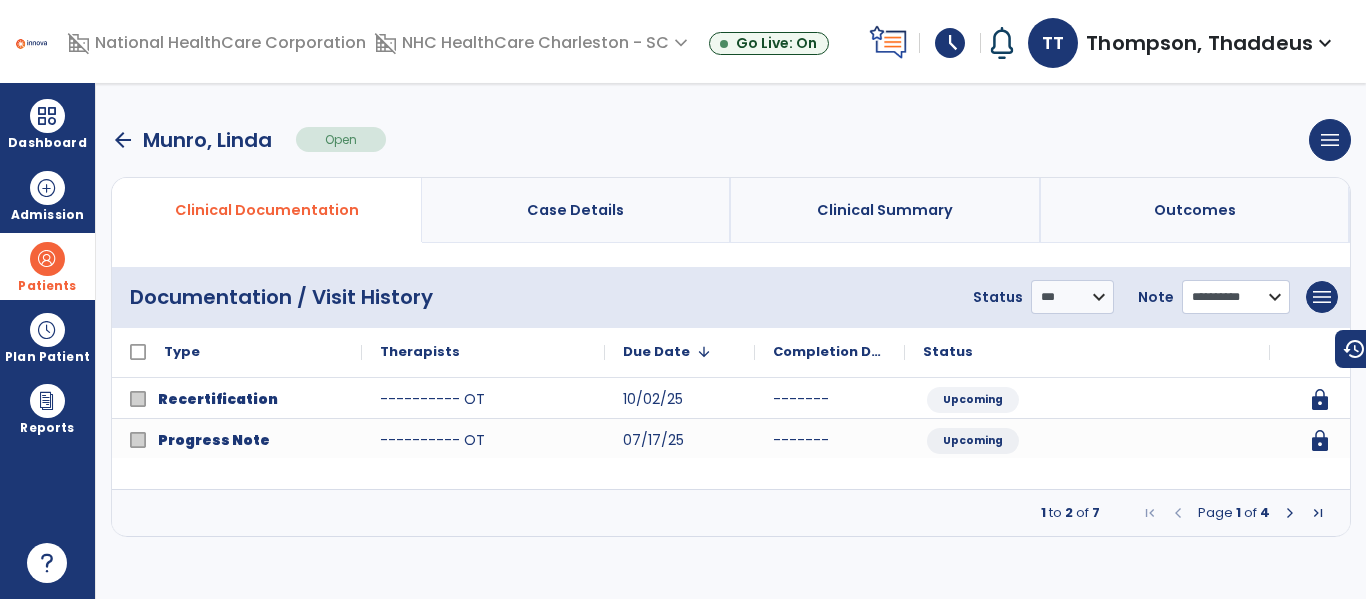 click on "**********" at bounding box center [1072, 297] 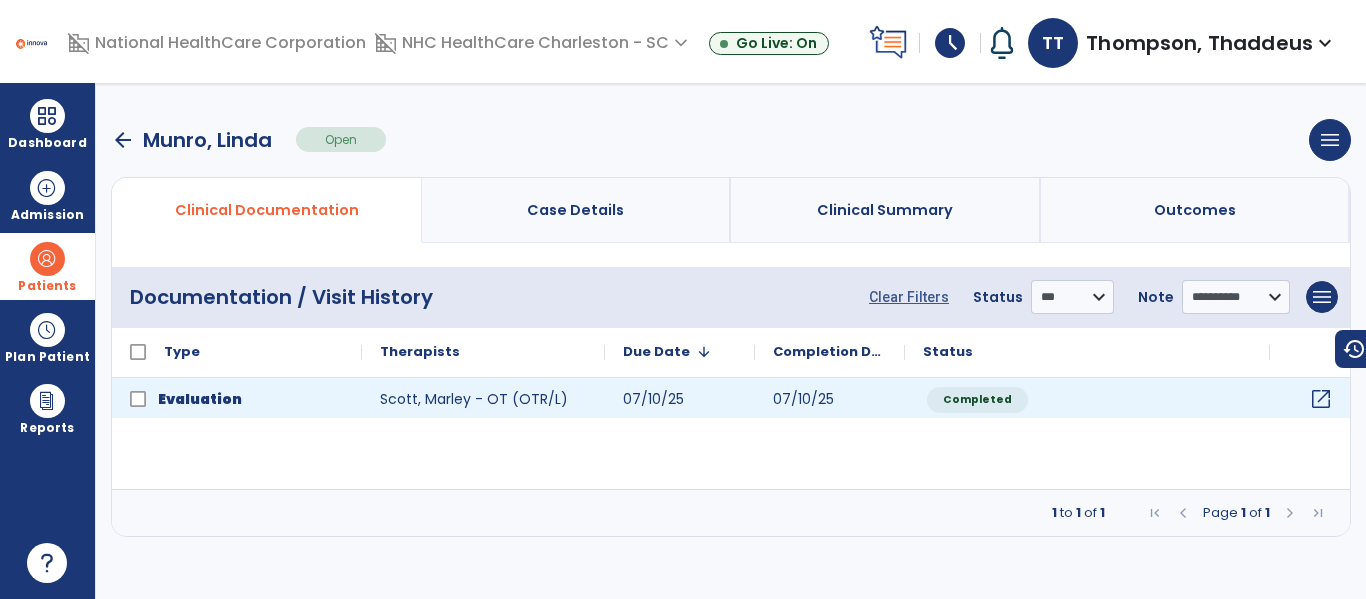 click on "open_in_new" 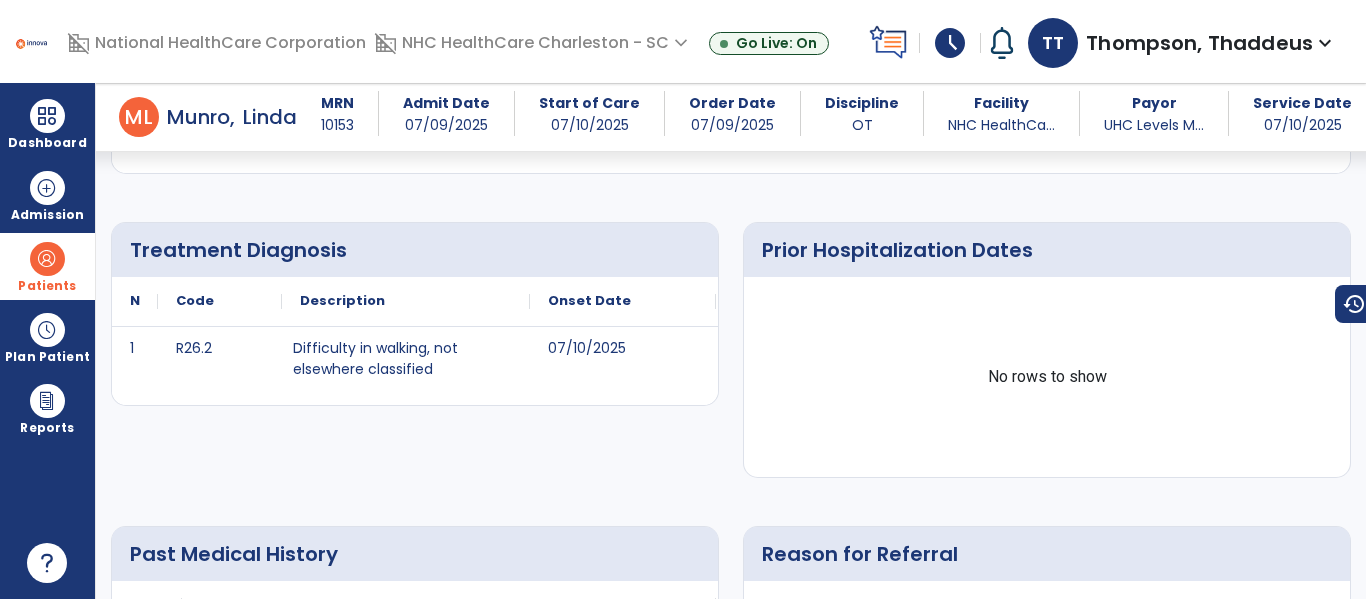 scroll, scrollTop: 0, scrollLeft: 0, axis: both 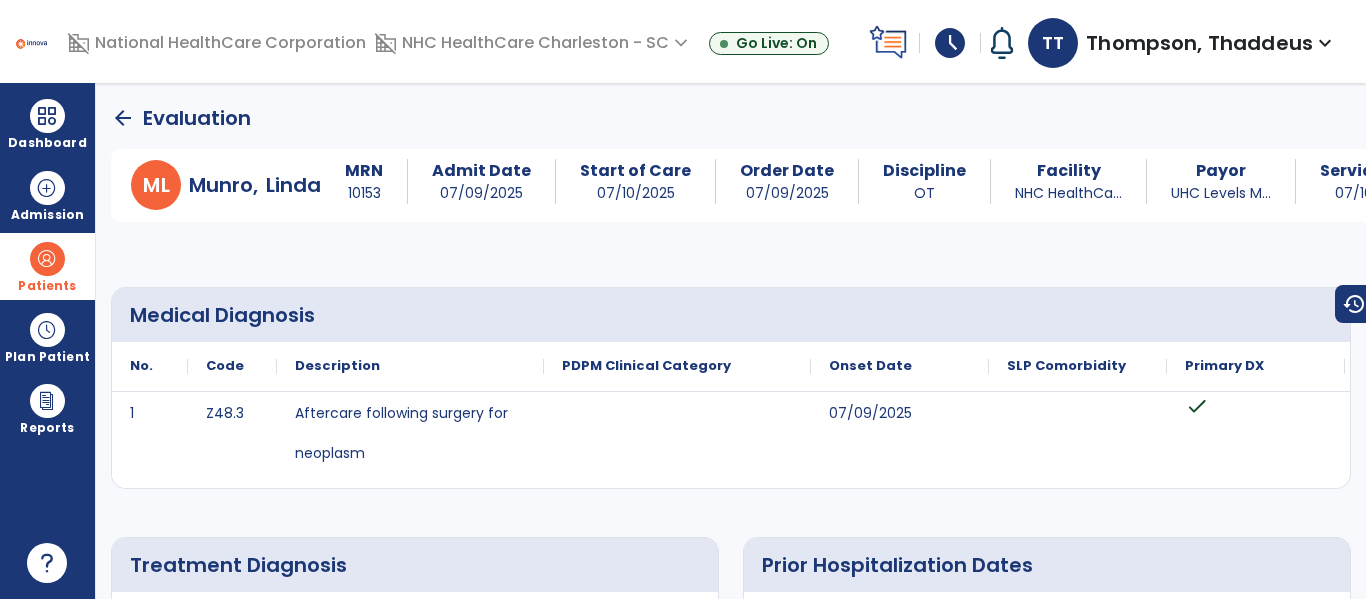click on "arrow_back   Evaluation" 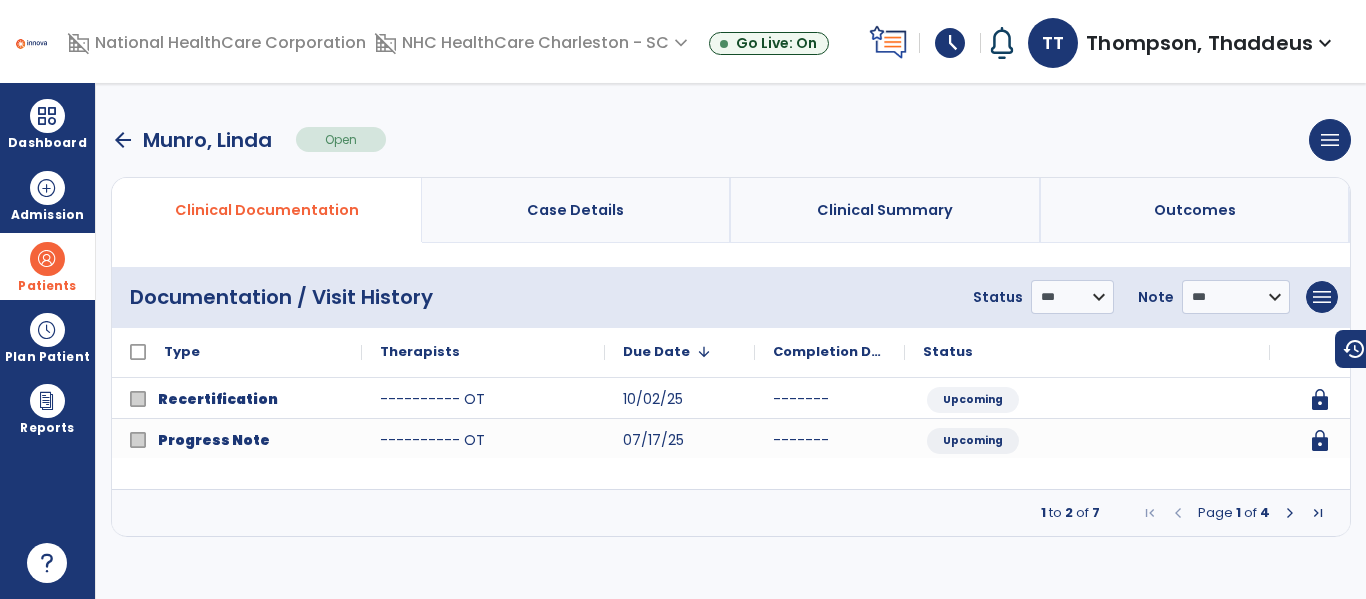click on "arrow_back" at bounding box center [123, 140] 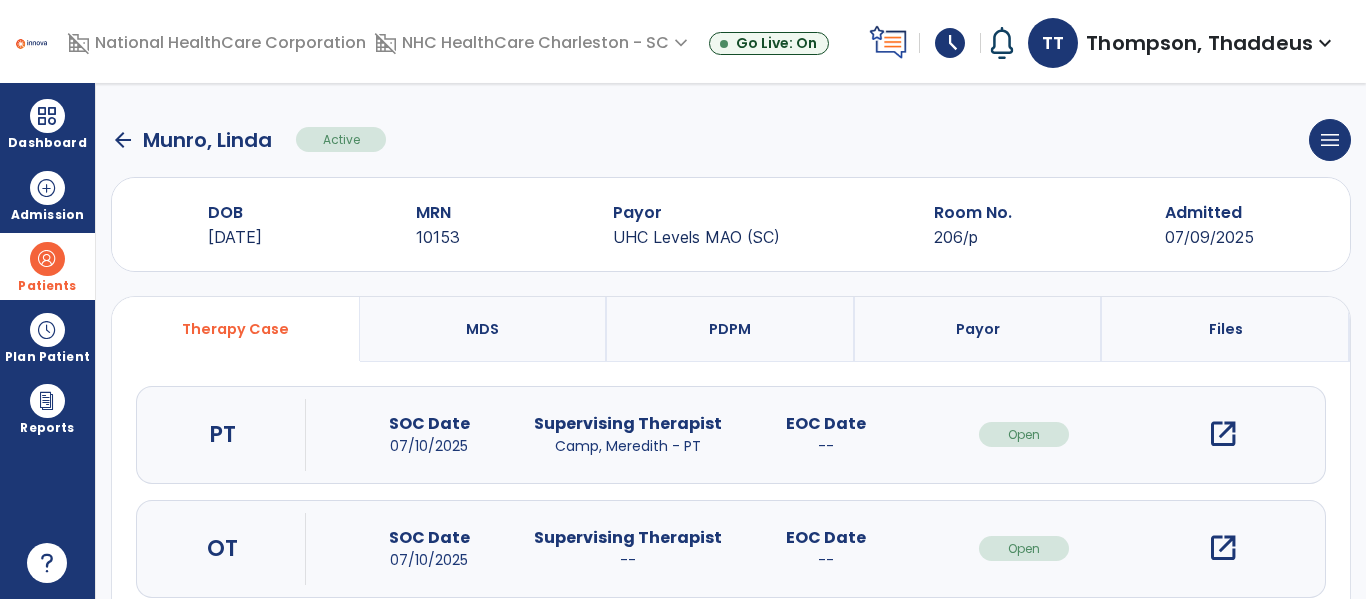 click on "arrow_back" 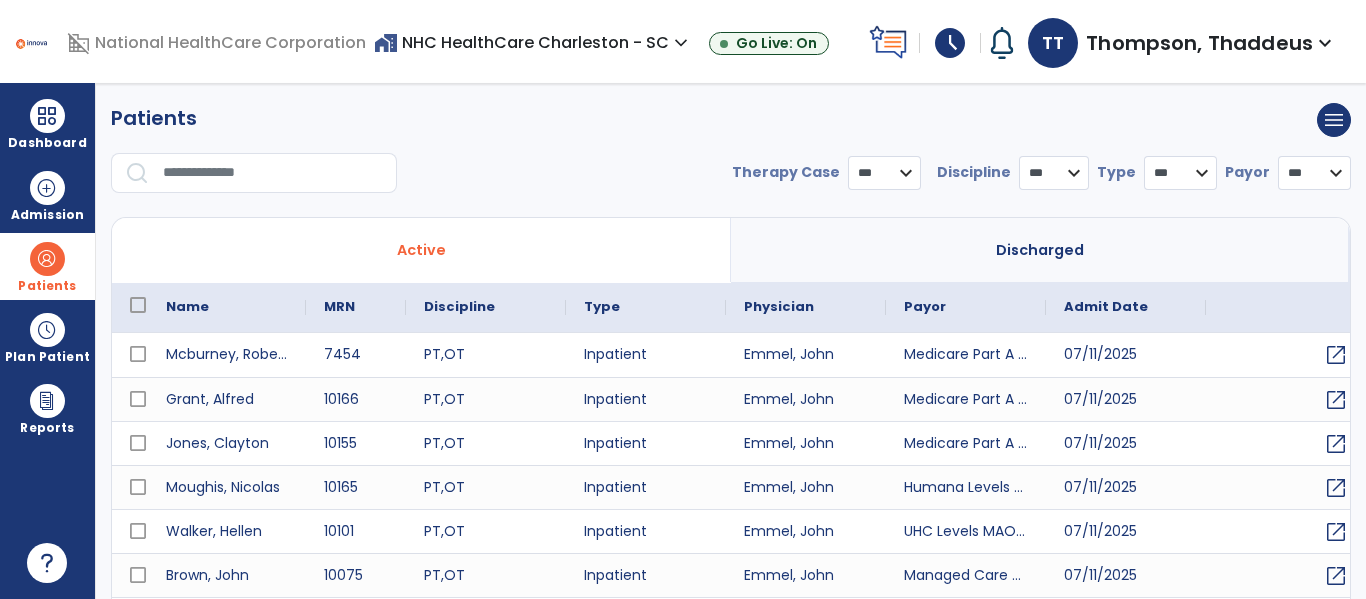 select on "***" 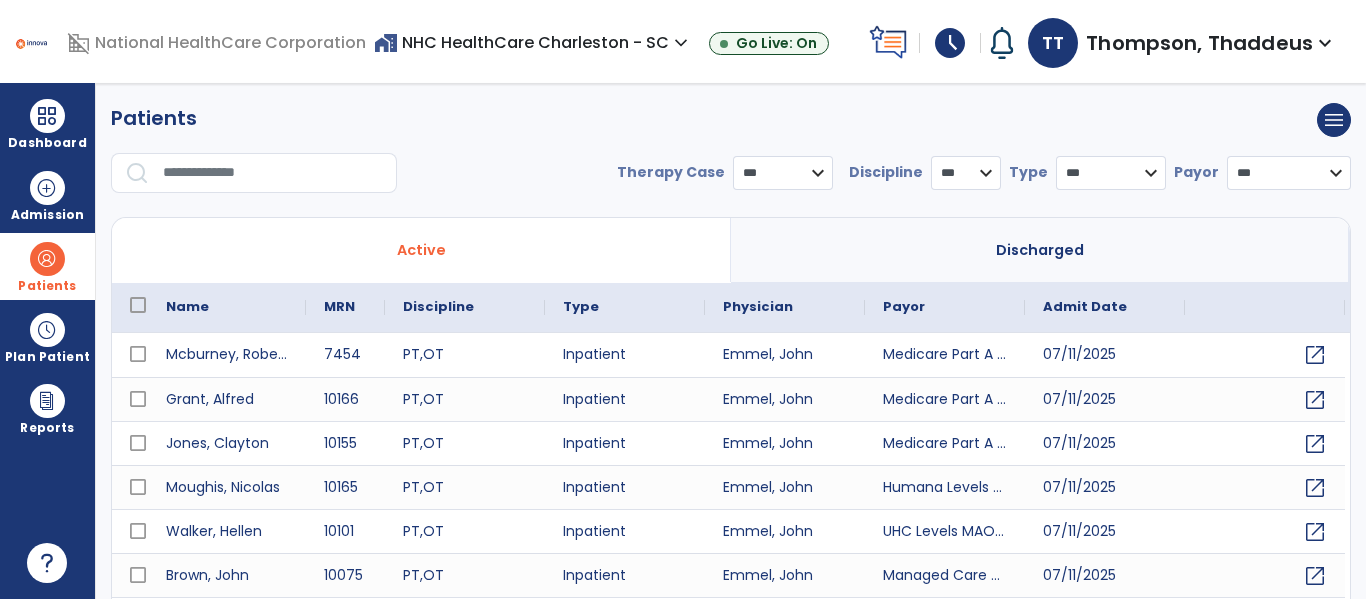 click at bounding box center [273, 173] 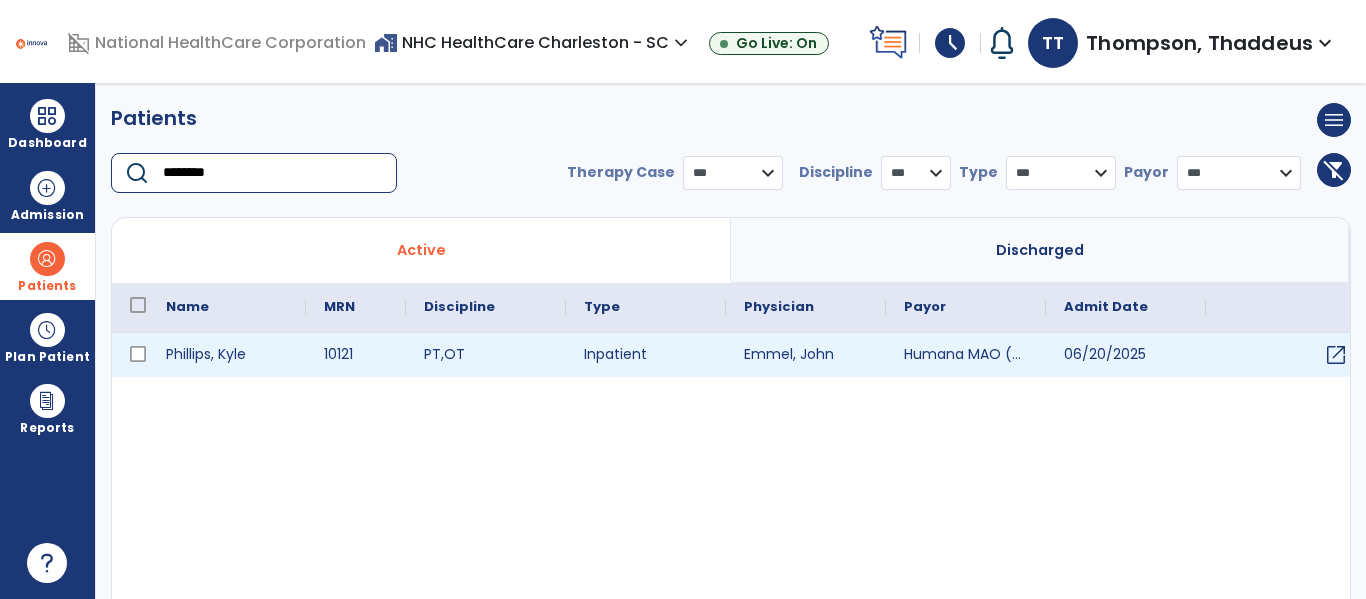 type on "********" 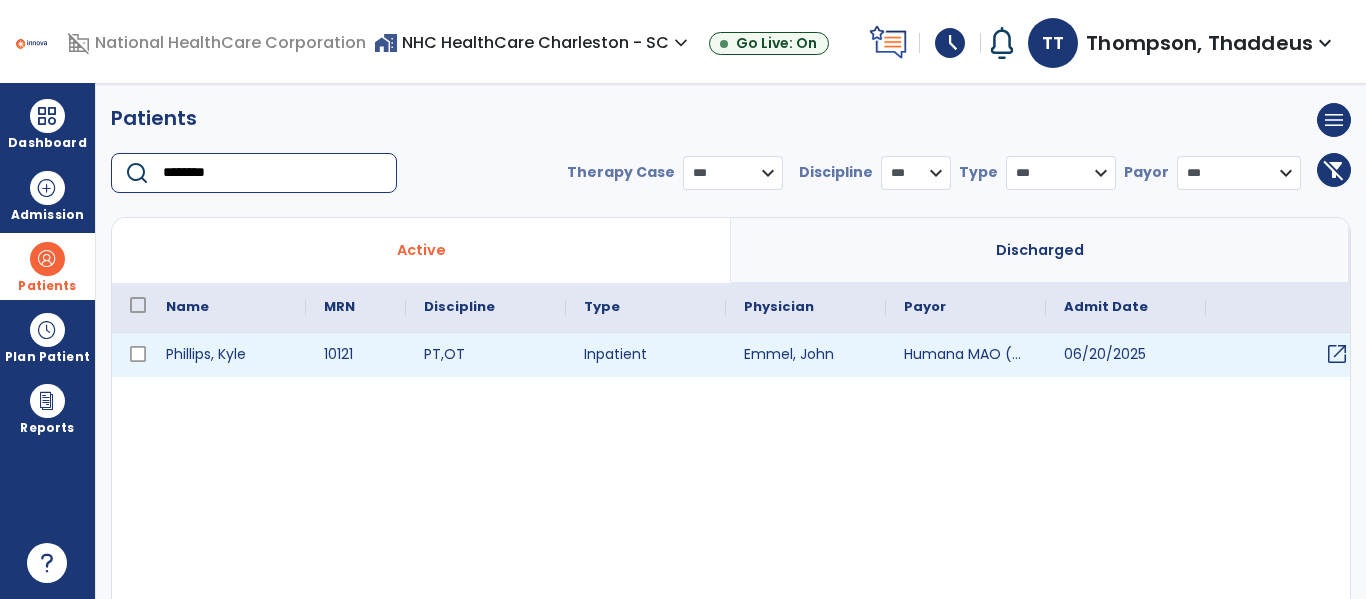 click on "open_in_new" at bounding box center [1337, 354] 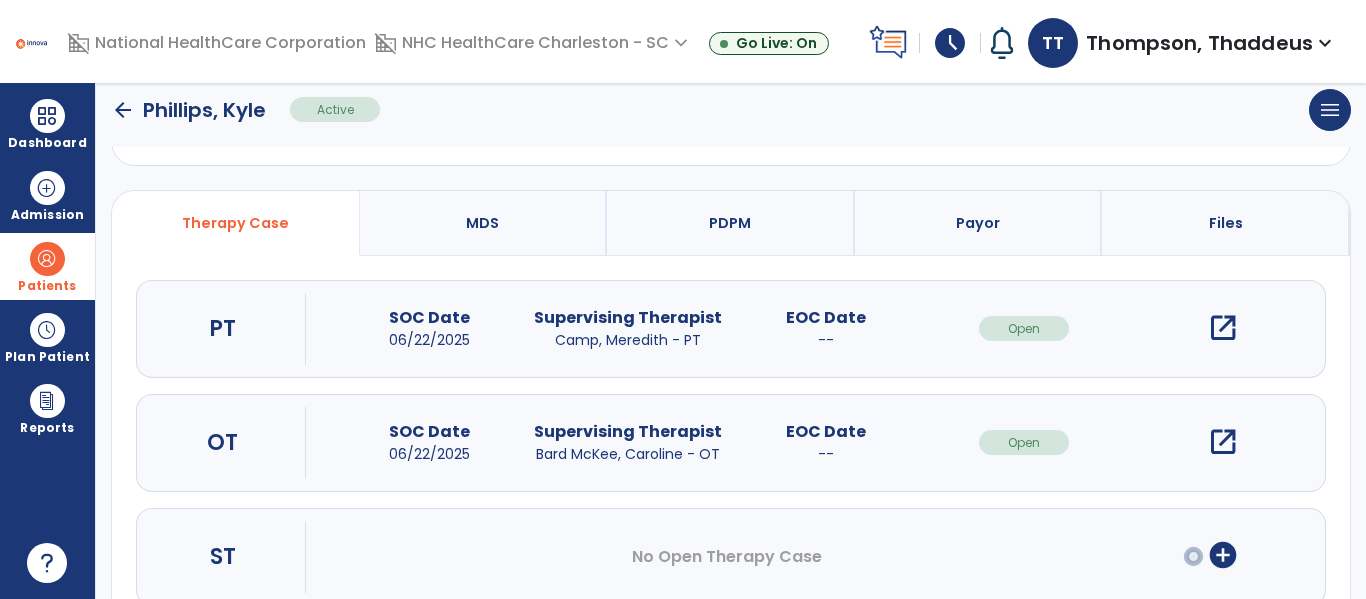 scroll, scrollTop: 107, scrollLeft: 0, axis: vertical 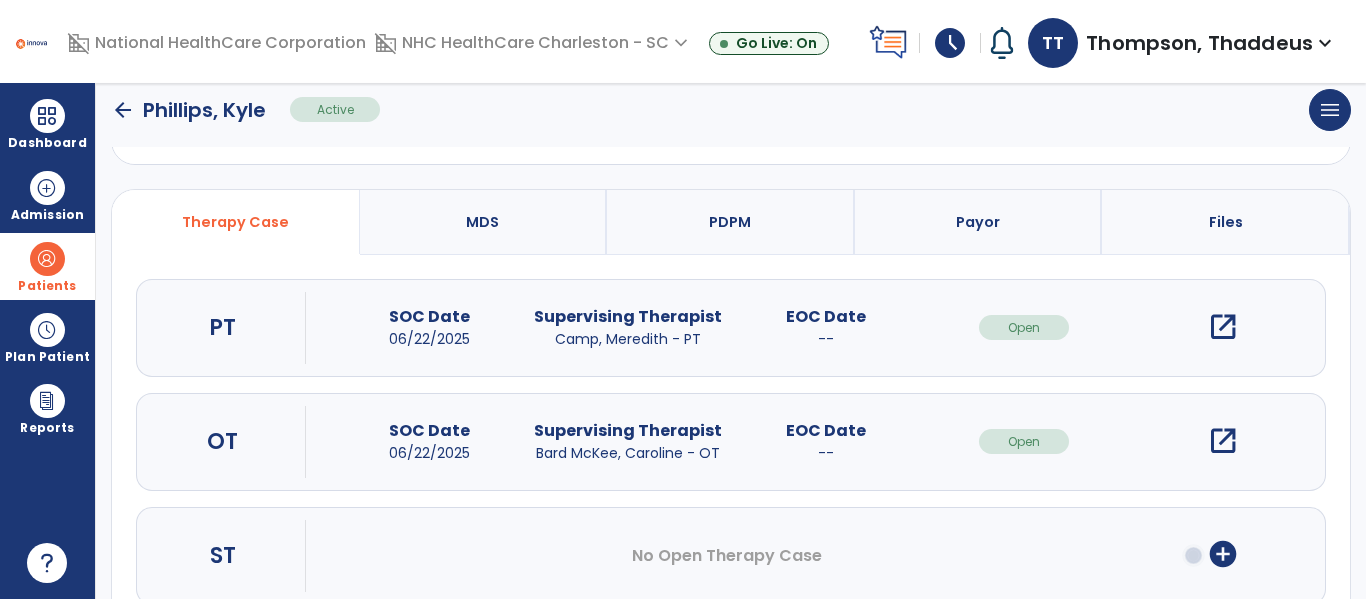 click on "open_in_new" at bounding box center [1223, 441] 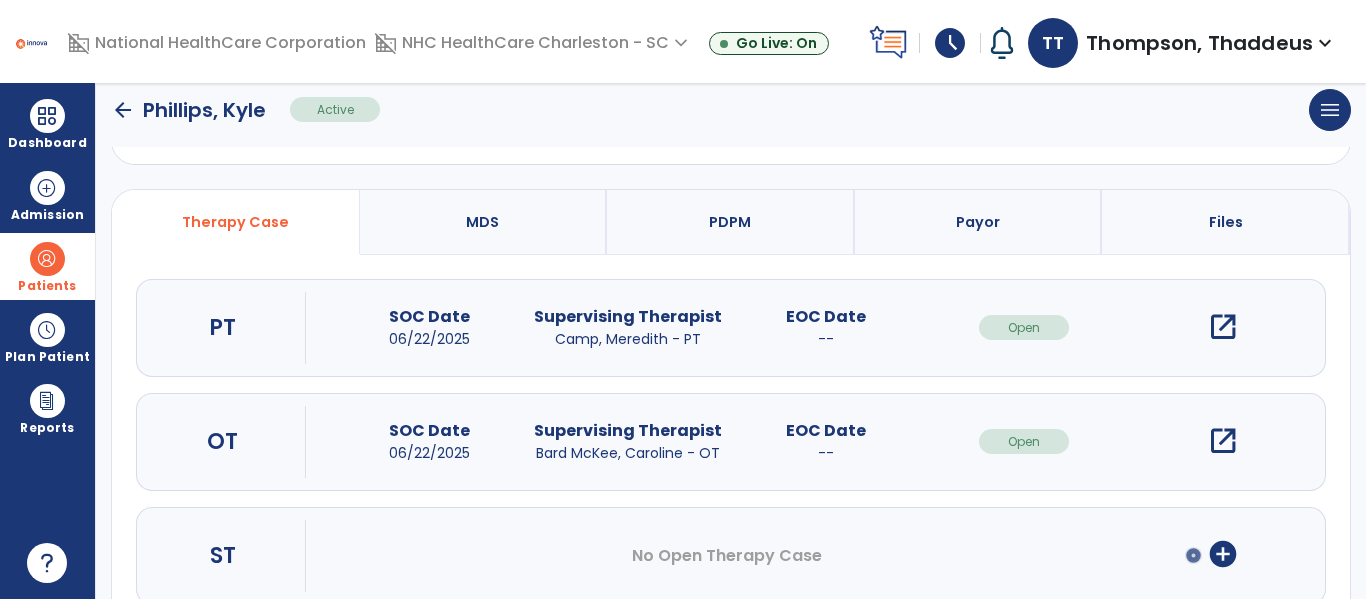 scroll, scrollTop: 0, scrollLeft: 0, axis: both 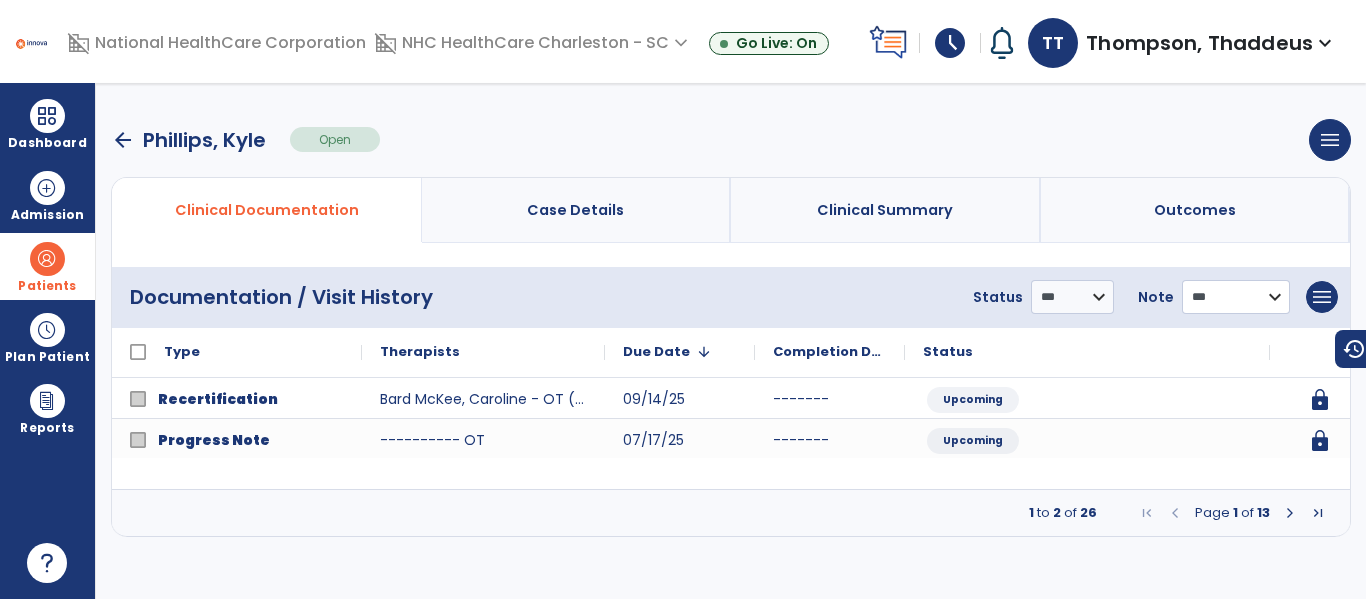 click on "**********" at bounding box center [1072, 297] 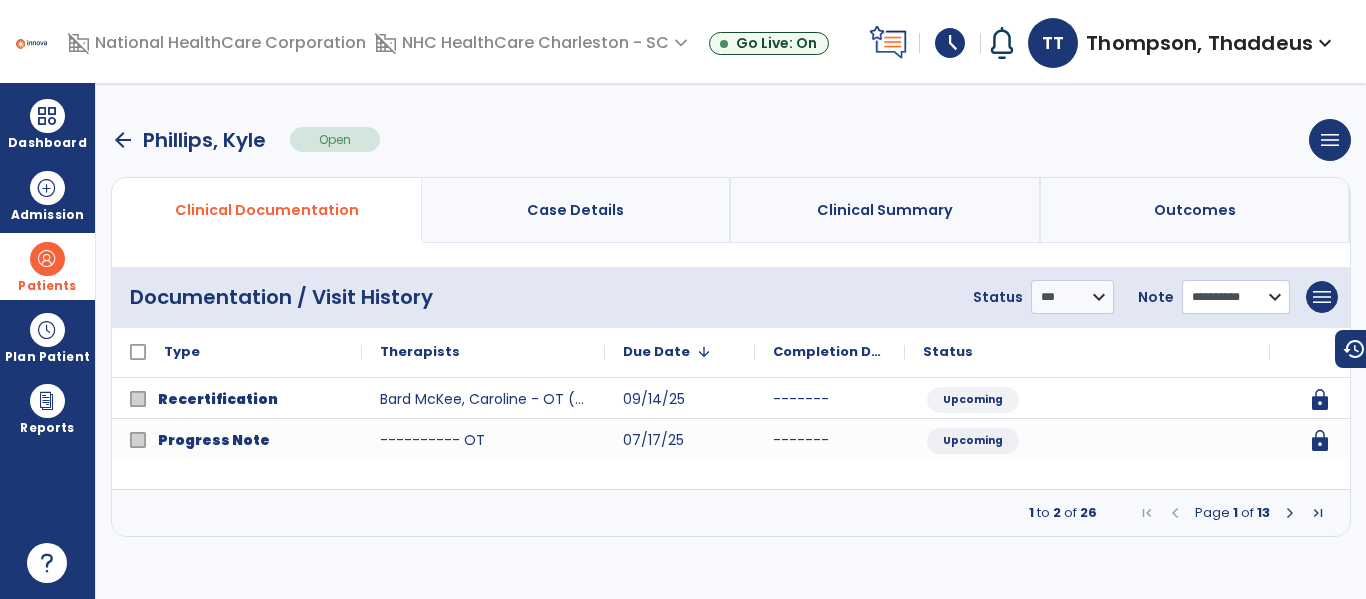 click on "**********" at bounding box center [1072, 297] 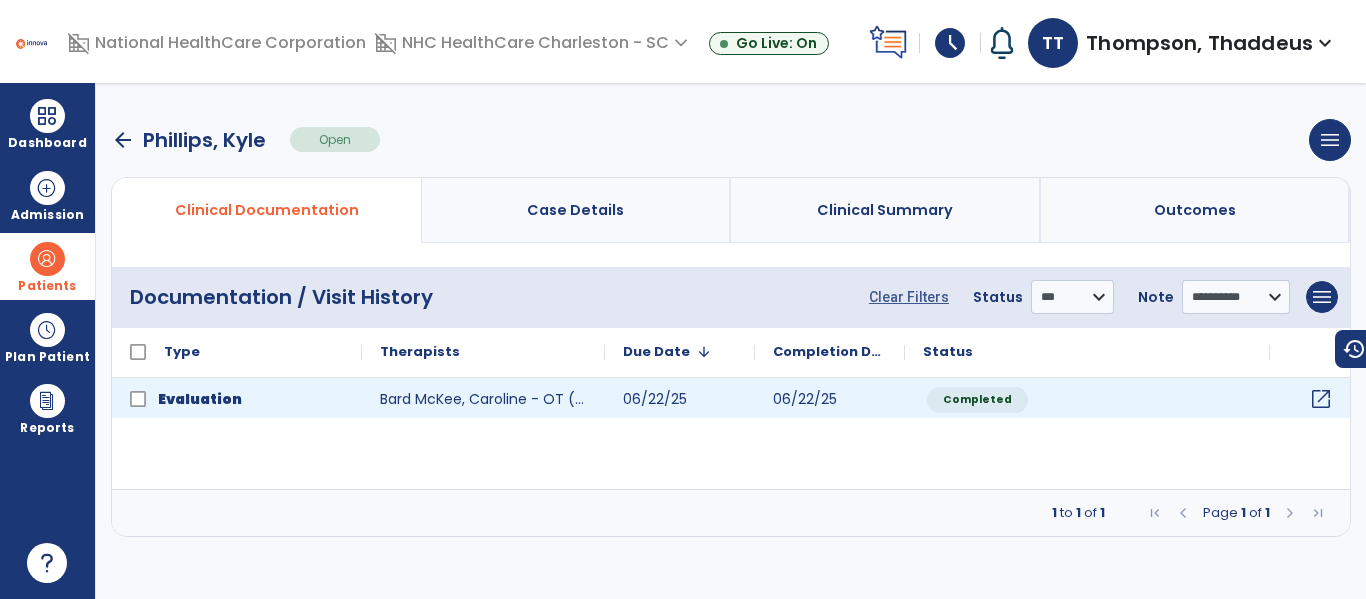 drag, startPoint x: 1321, startPoint y: 399, endPoint x: 1289, endPoint y: 438, distance: 50.447994 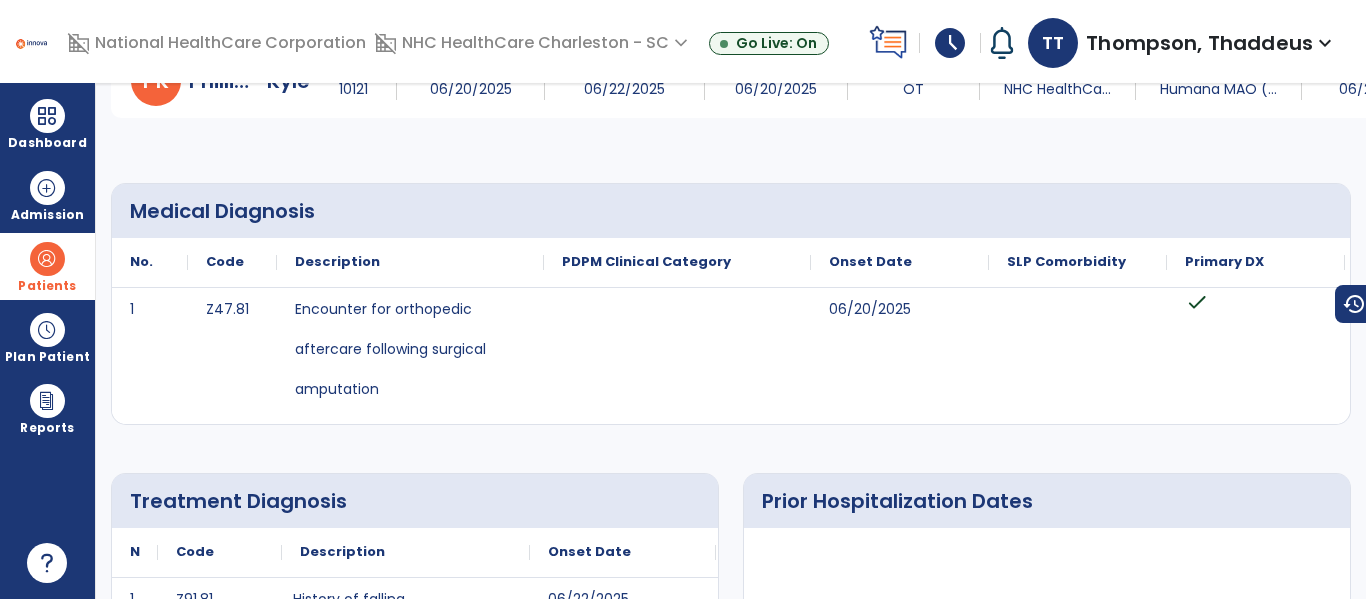 scroll, scrollTop: 0, scrollLeft: 0, axis: both 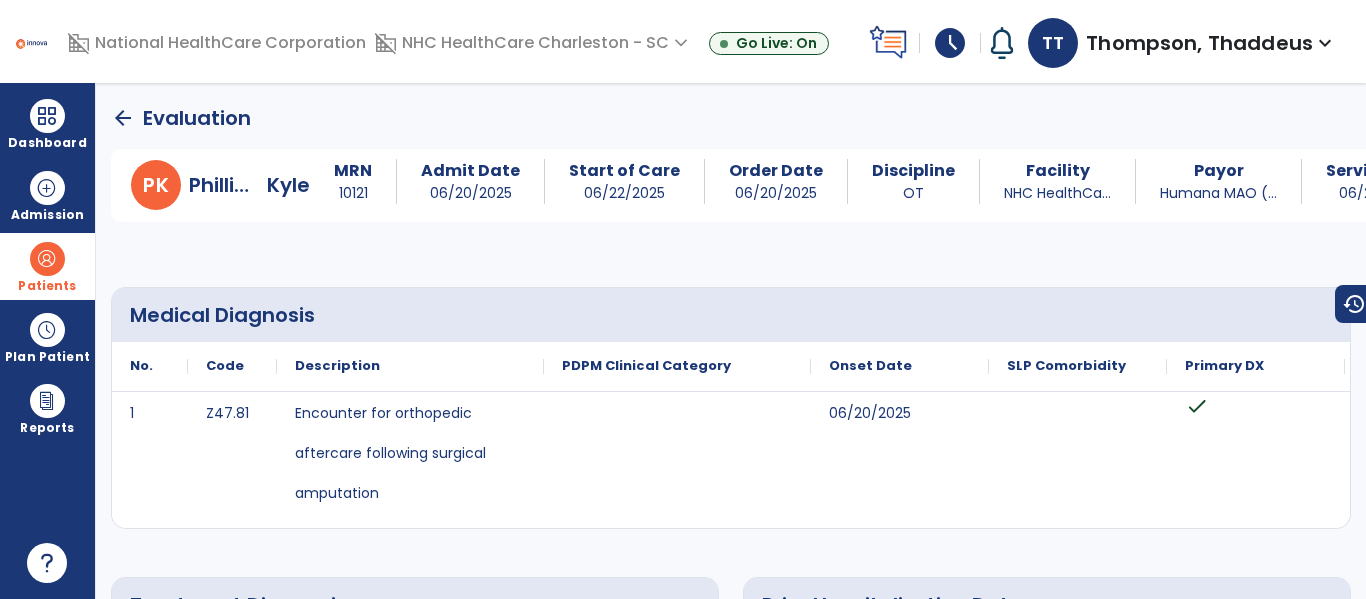 click on "arrow_back" 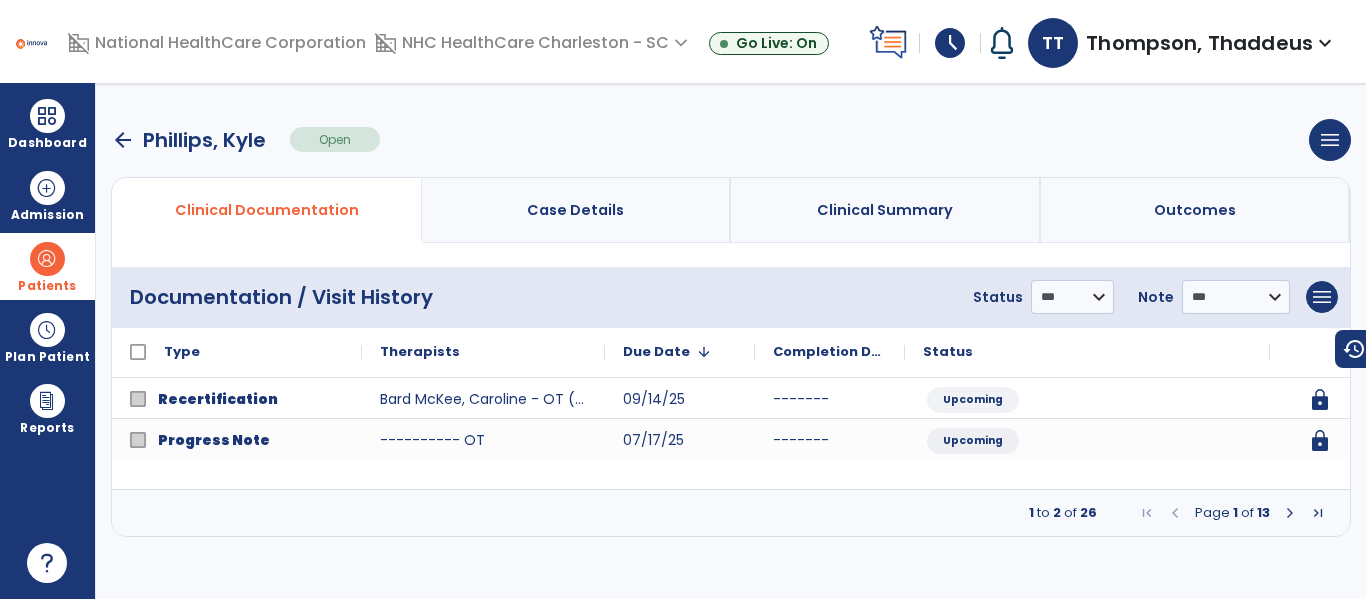 click on "**********" at bounding box center [731, 341] 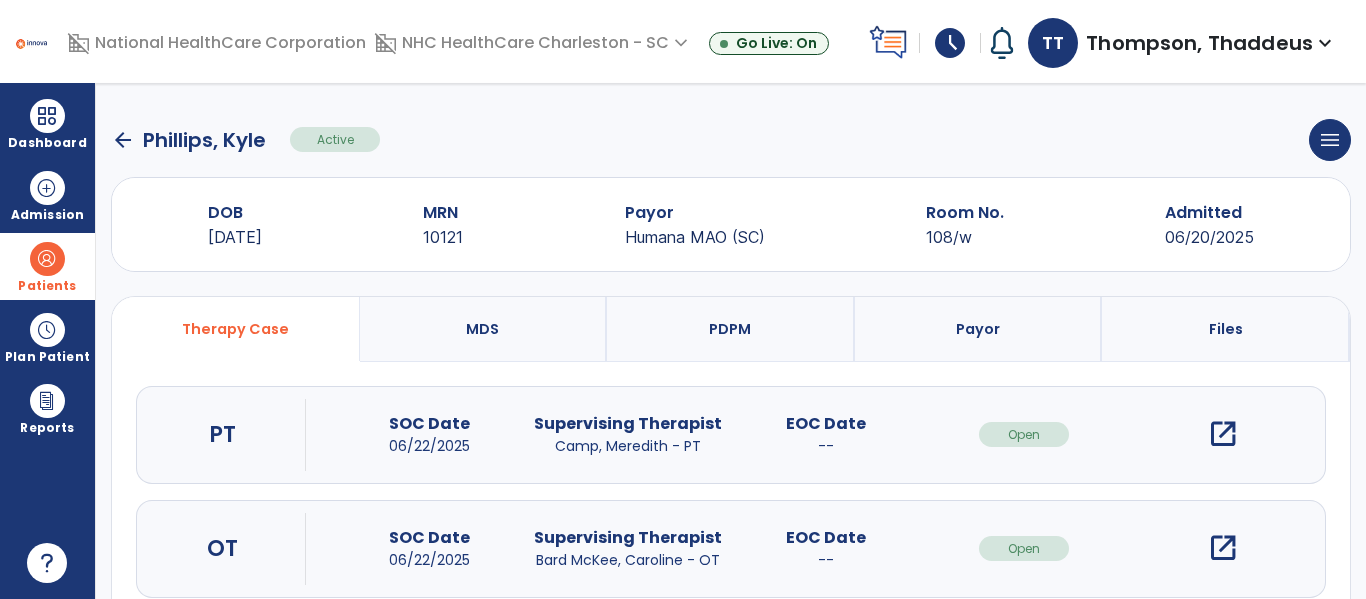 click on "arrow_back" 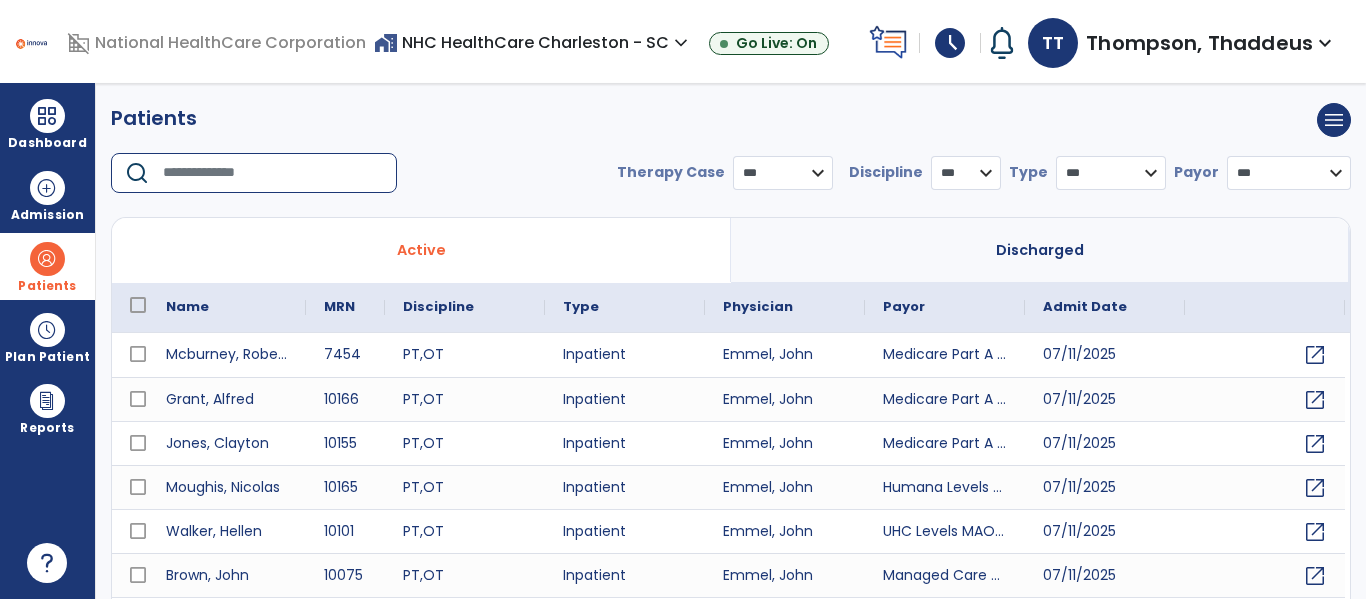 click at bounding box center [273, 173] 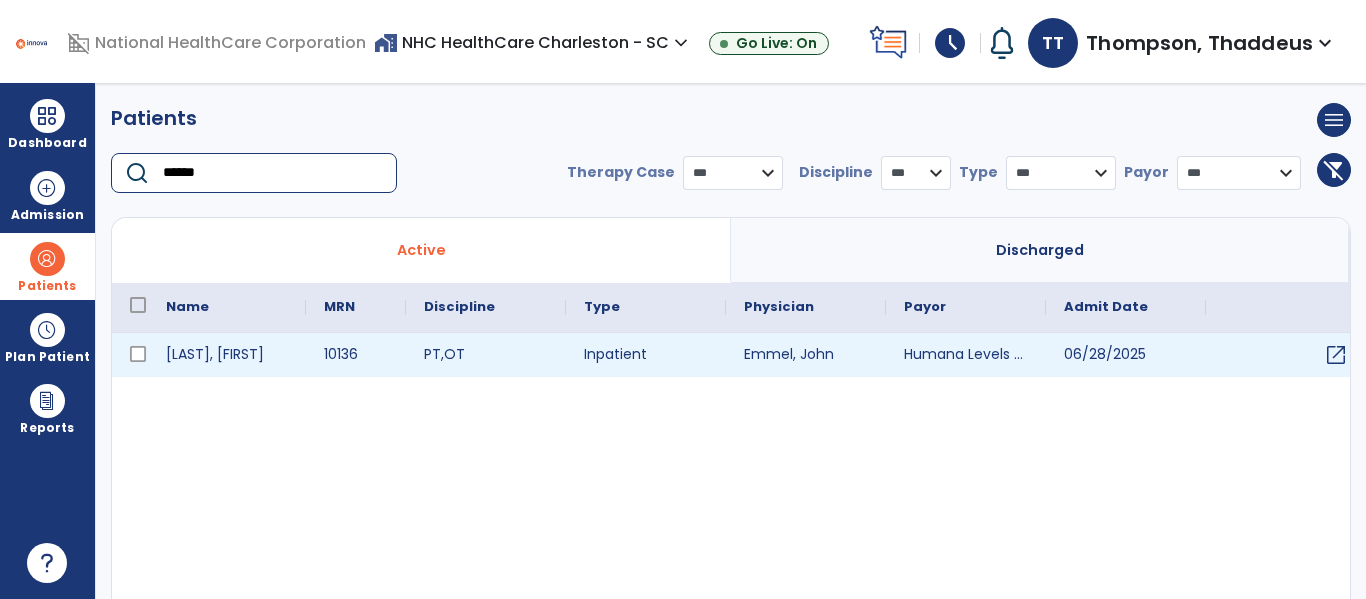 type on "******" 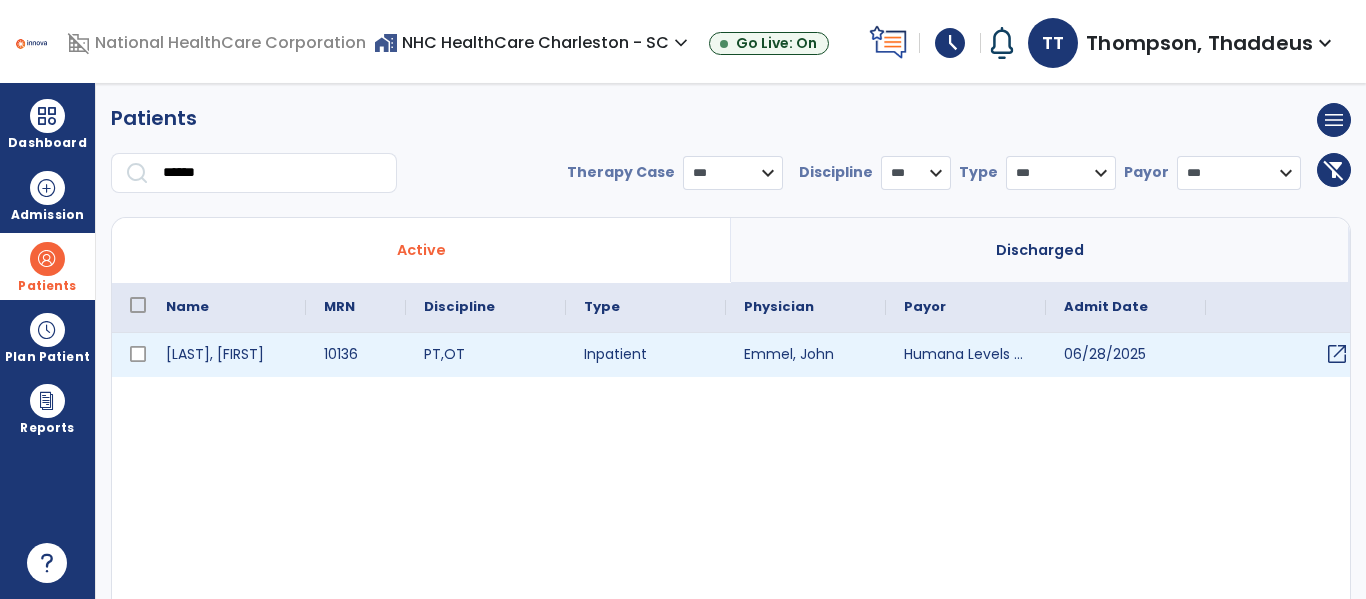 click on "open_in_new" at bounding box center [1337, 354] 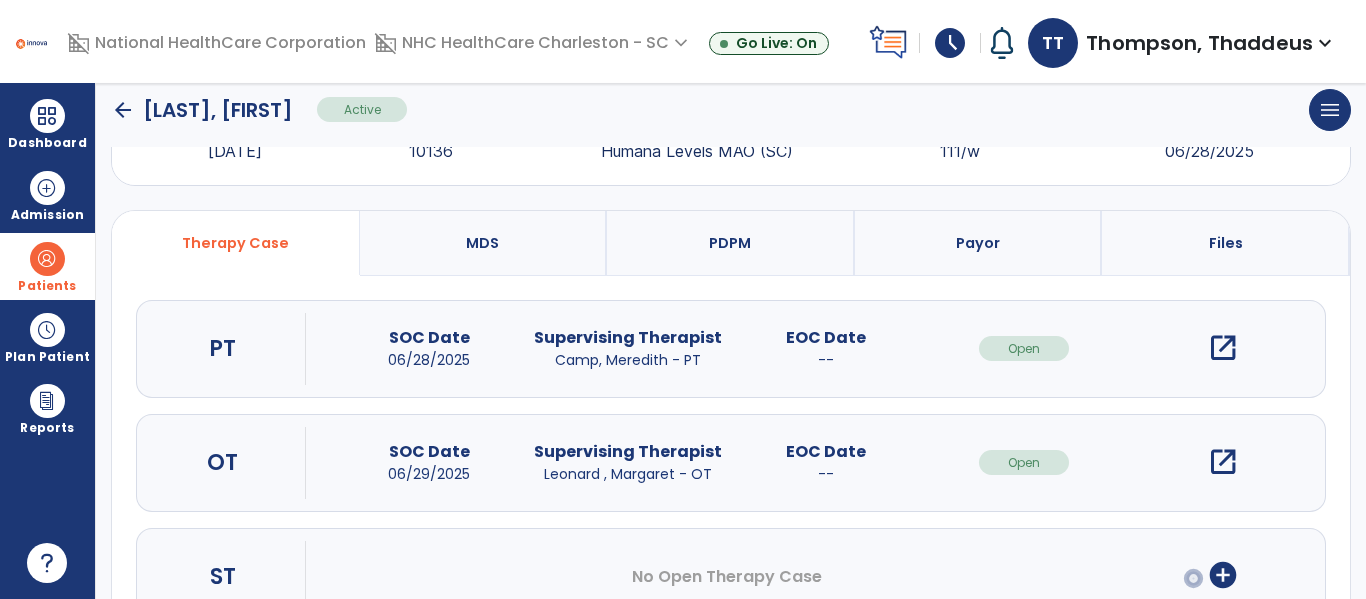 scroll, scrollTop: 74, scrollLeft: 0, axis: vertical 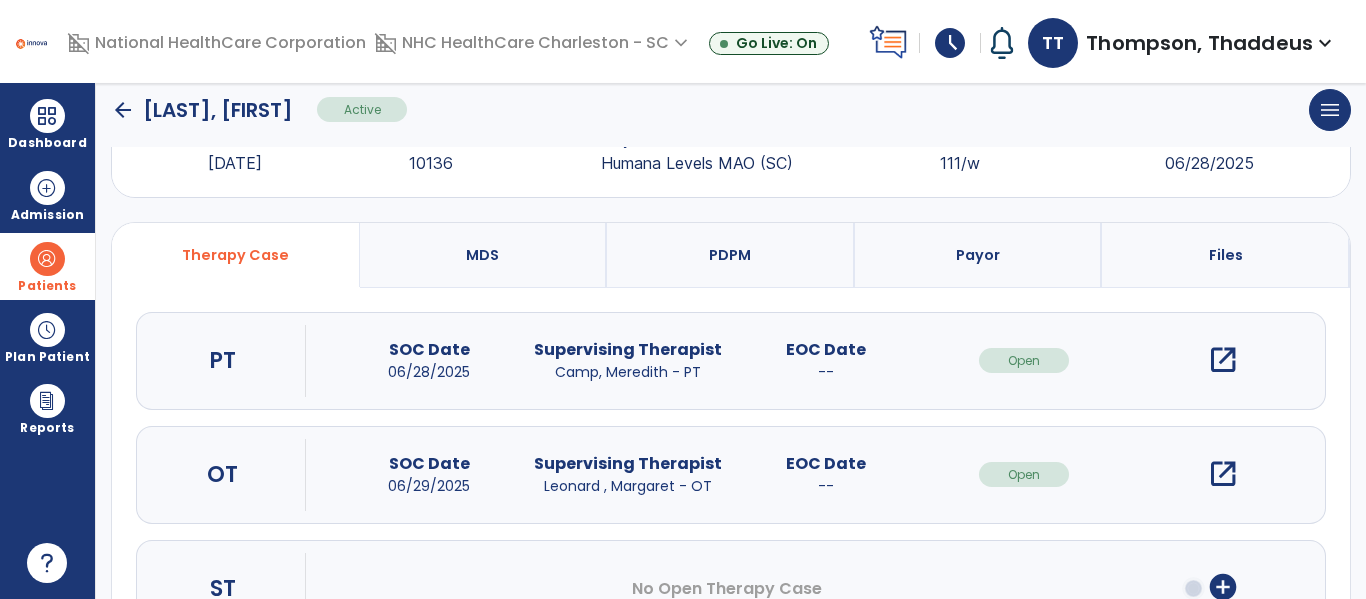 click on "open_in_new" at bounding box center (1223, 474) 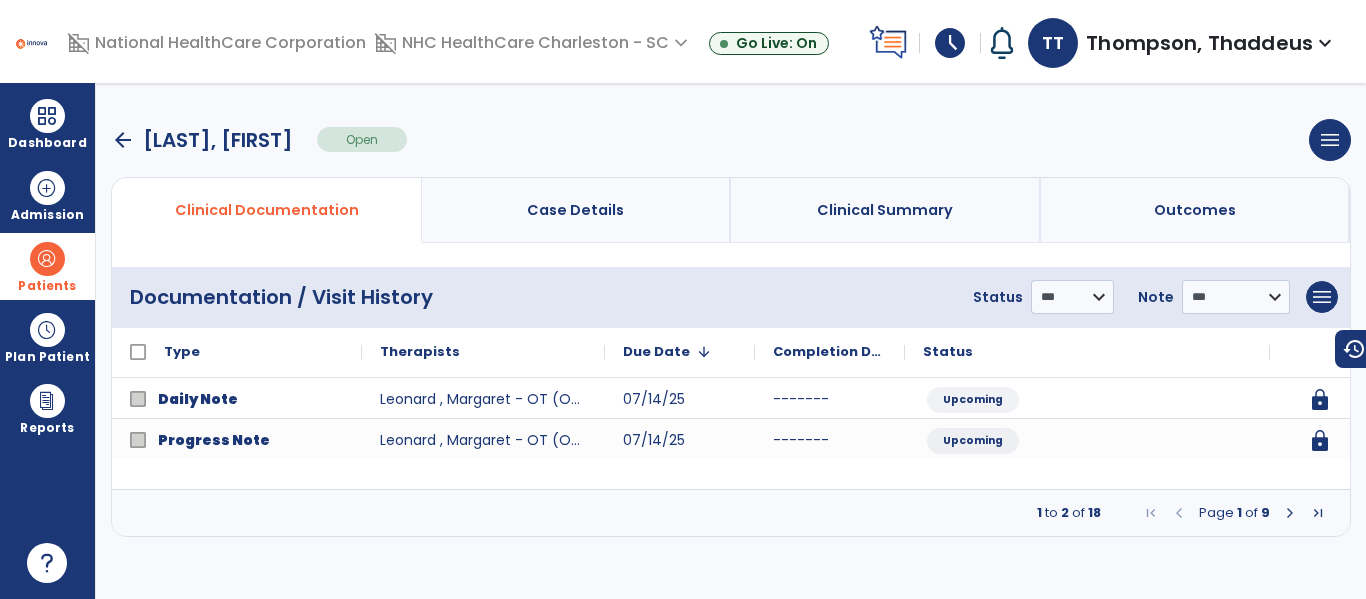 scroll, scrollTop: 0, scrollLeft: 0, axis: both 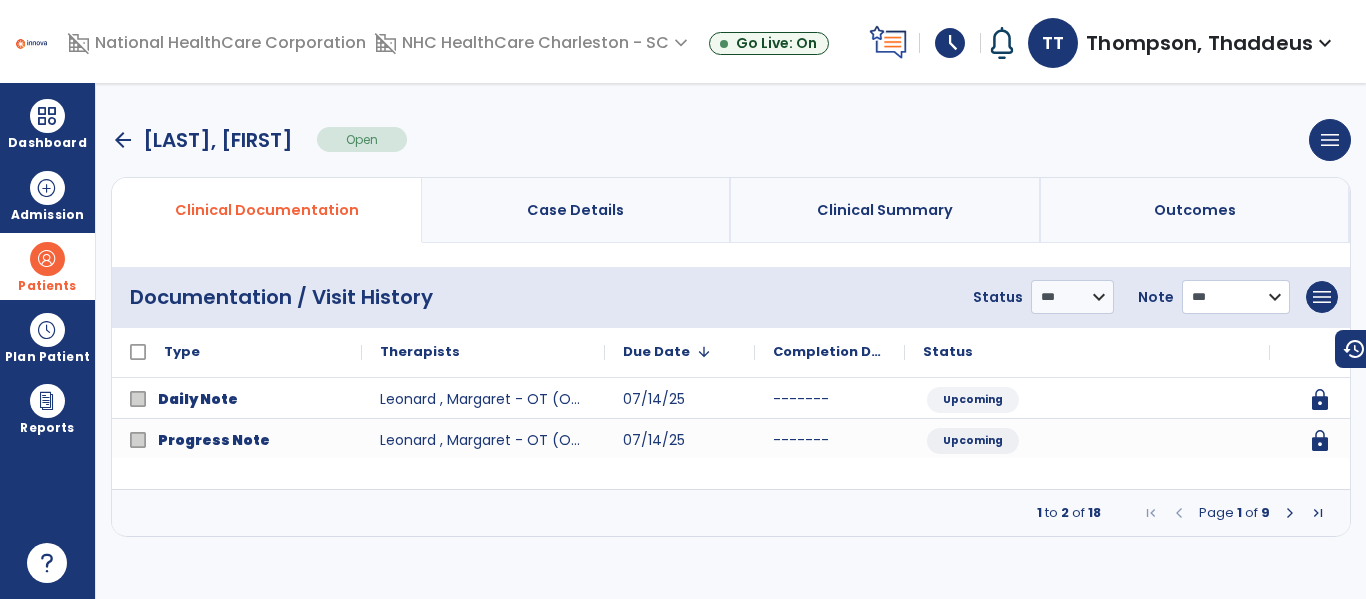 click on "**********" at bounding box center [1072, 297] 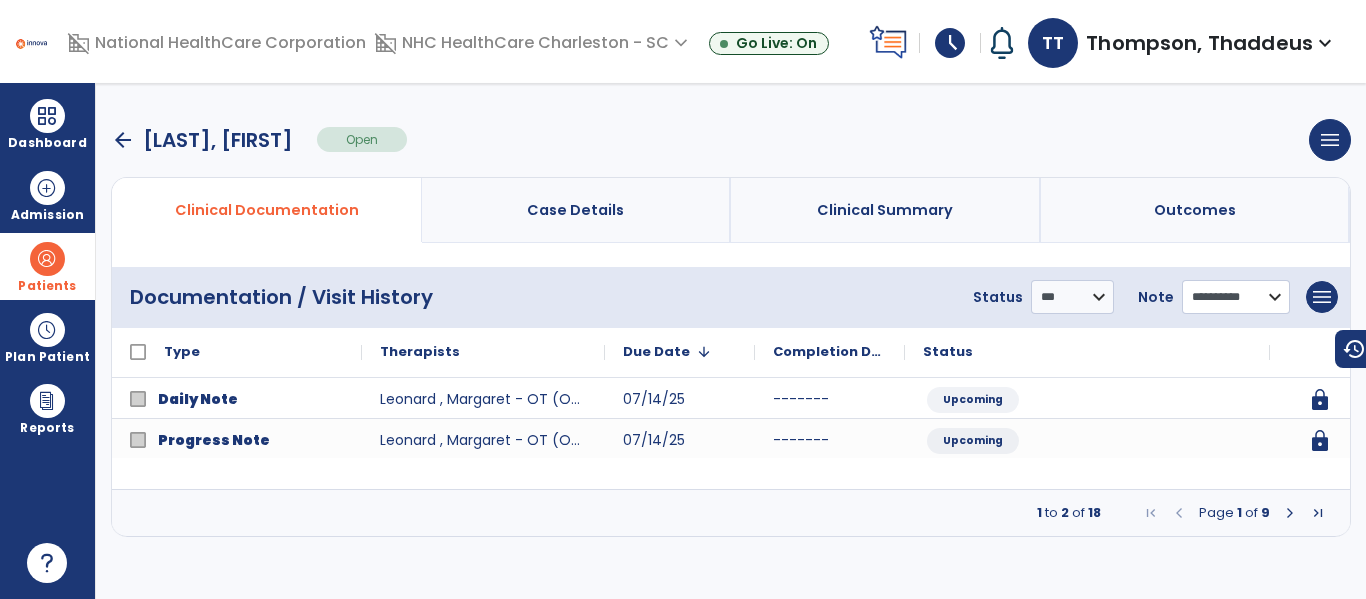 click on "**********" at bounding box center [1072, 297] 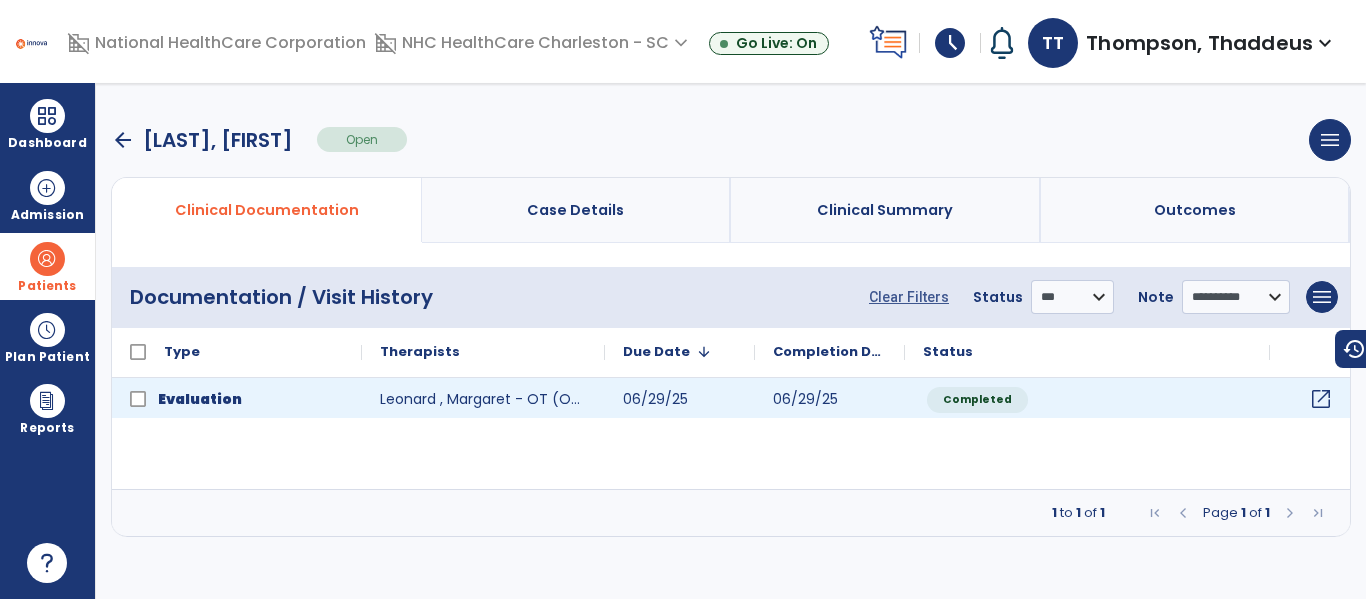 click on "open_in_new" 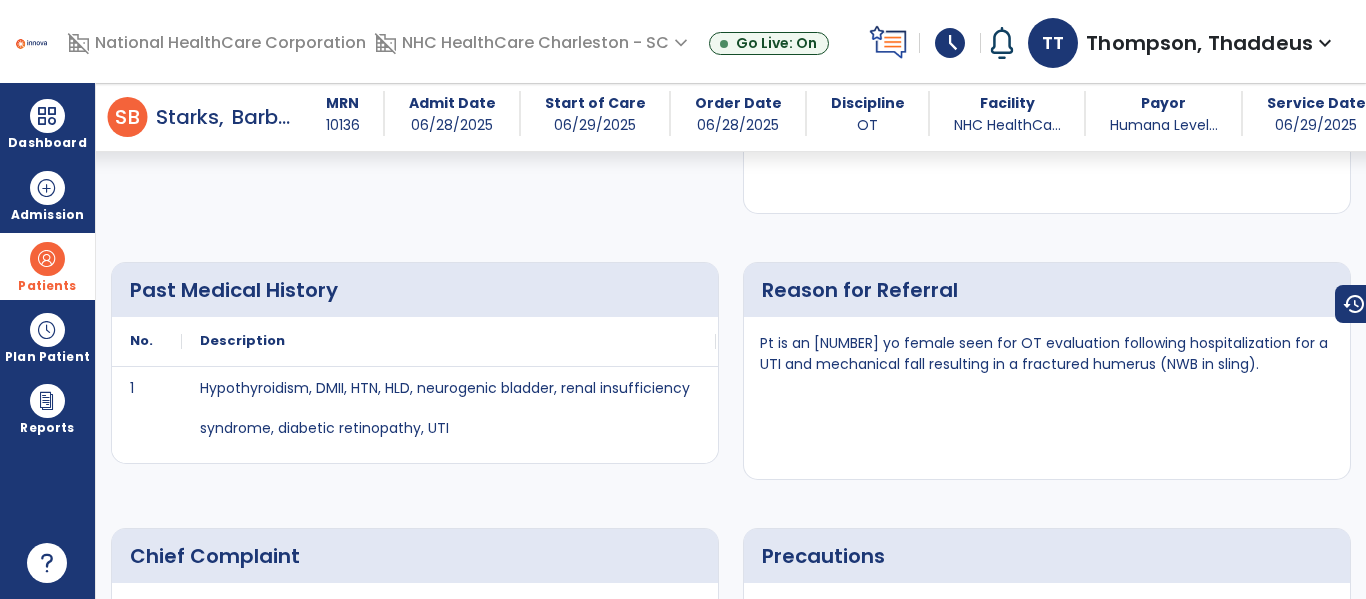 scroll, scrollTop: 0, scrollLeft: 0, axis: both 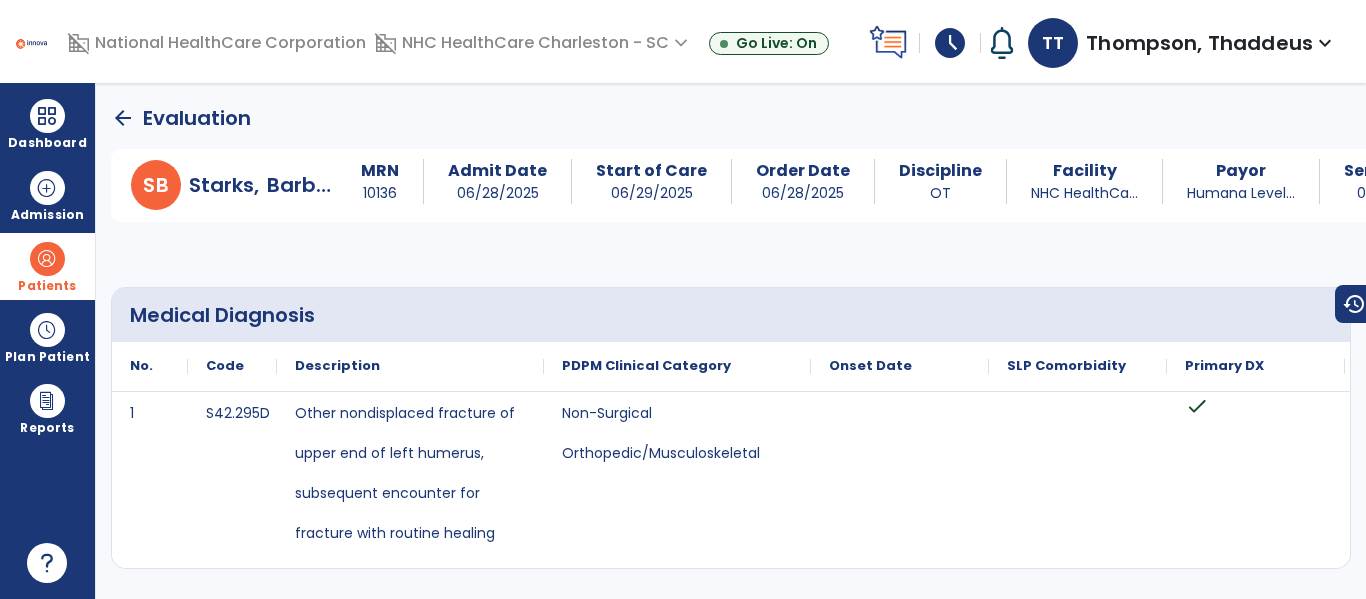 click on "arrow_back" 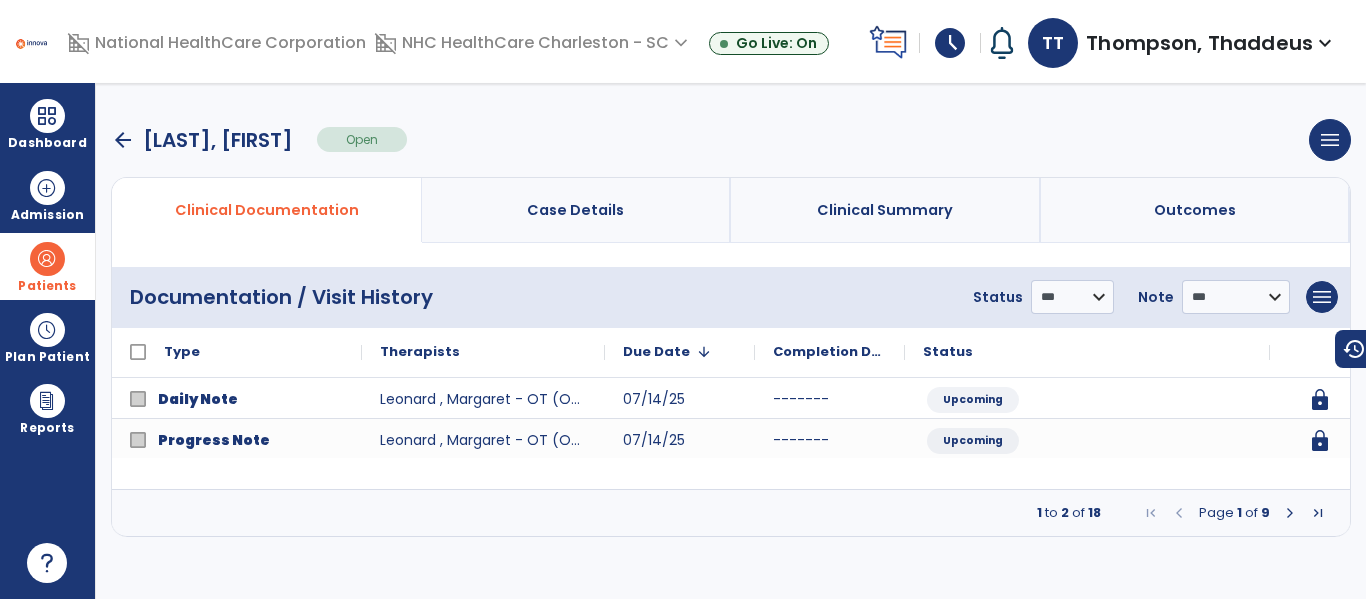click on "arrow_back" at bounding box center [123, 140] 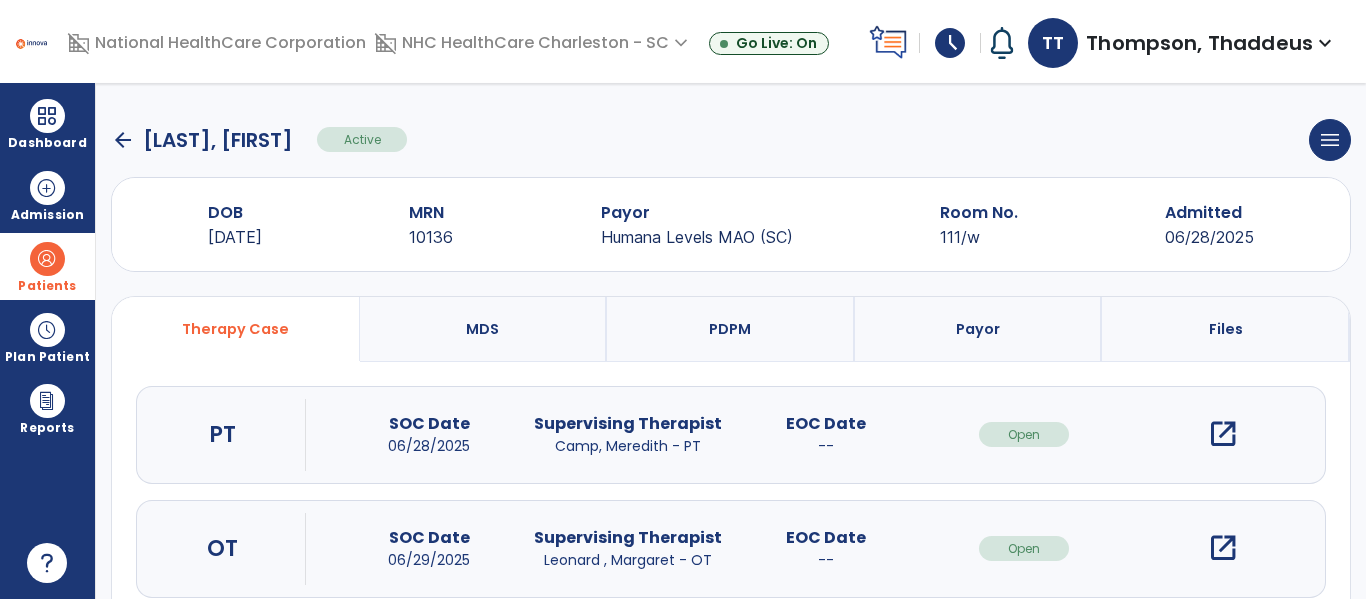 click on "arrow_back" 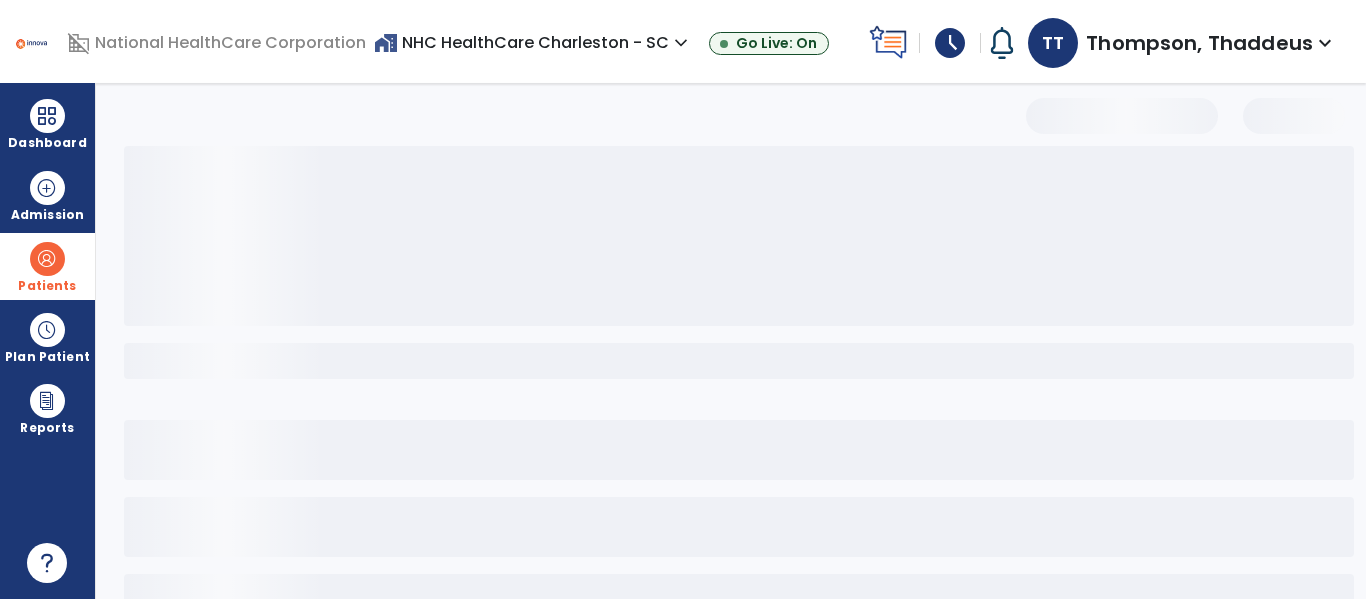 select on "***" 